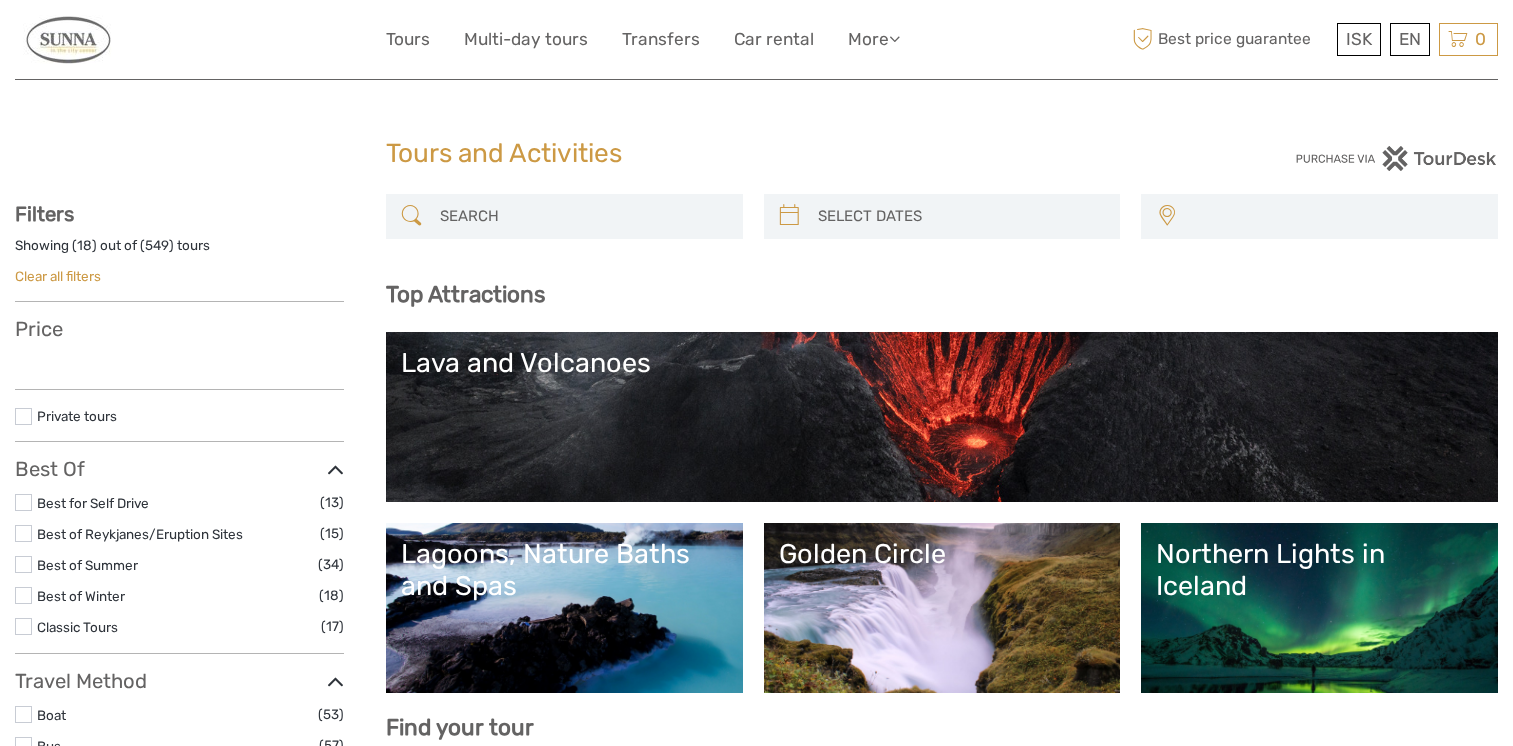 scroll, scrollTop: 0, scrollLeft: 0, axis: both 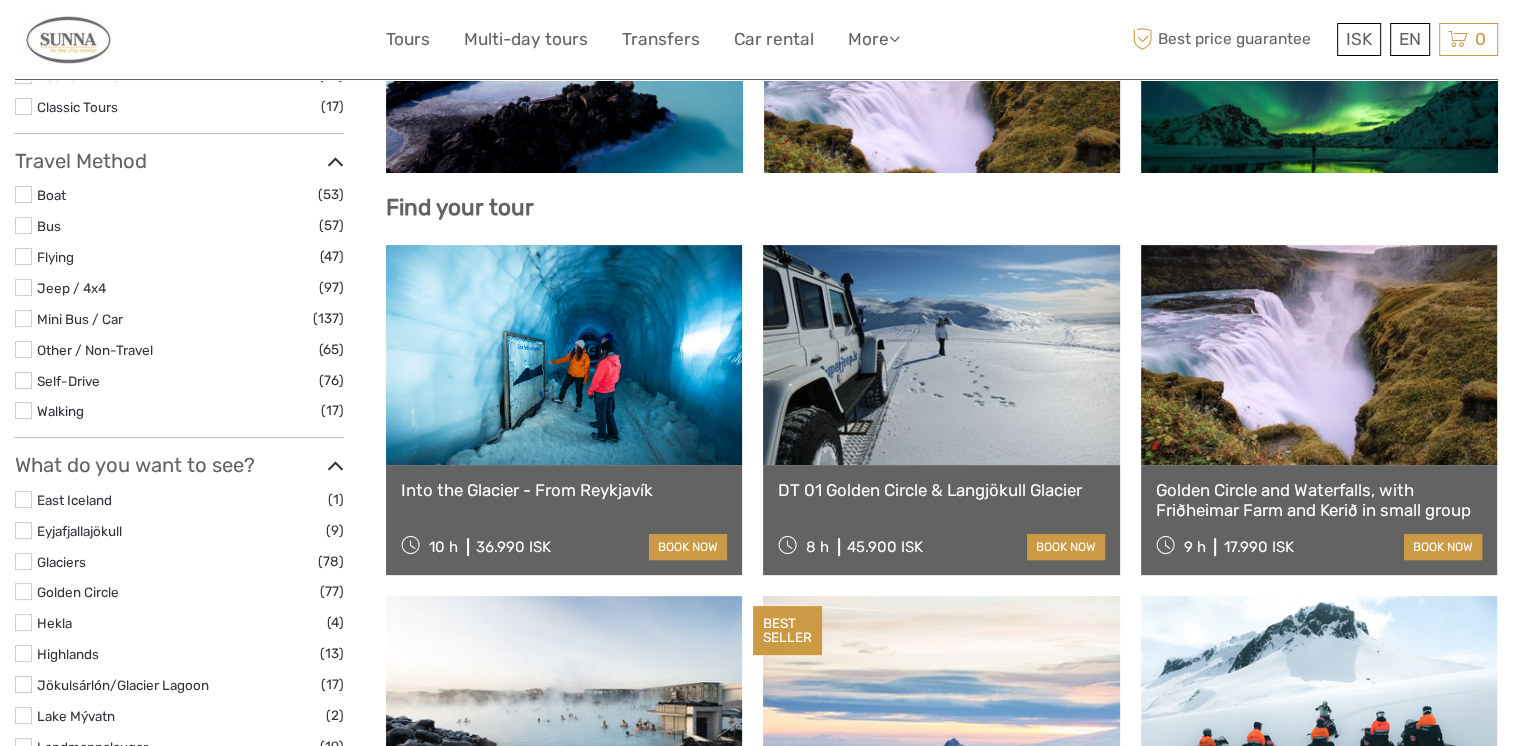 select 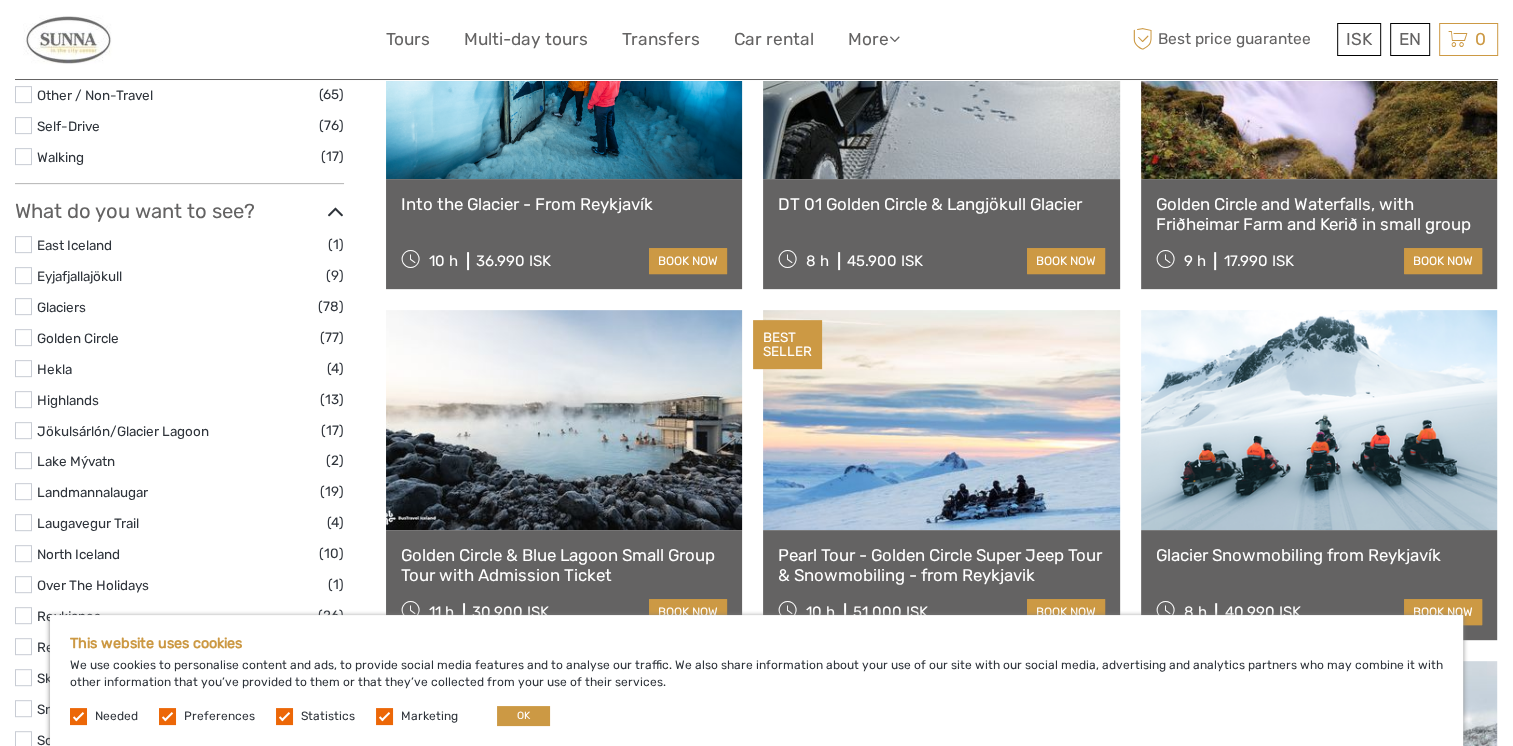 scroll, scrollTop: 1101, scrollLeft: 0, axis: vertical 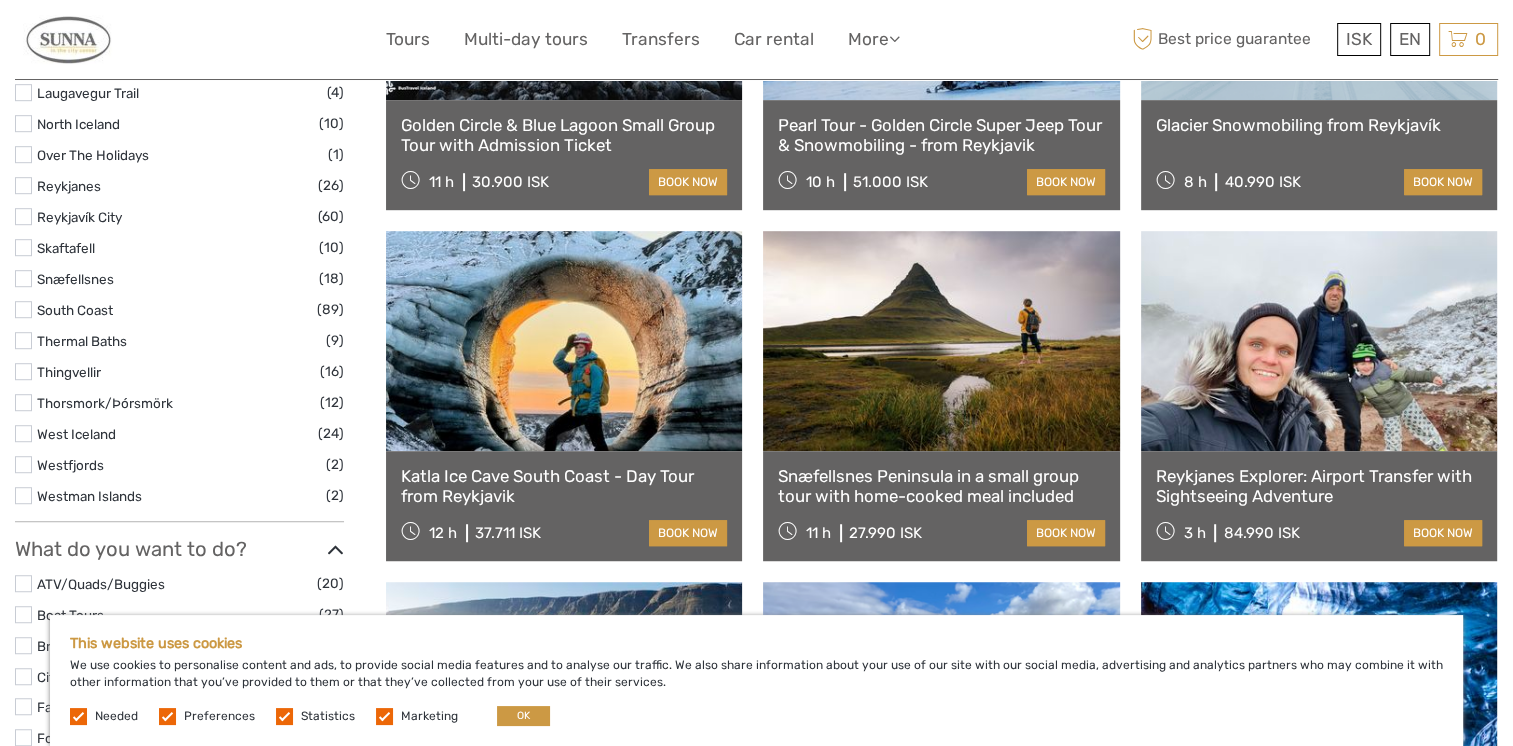 click at bounding box center [1319, 341] 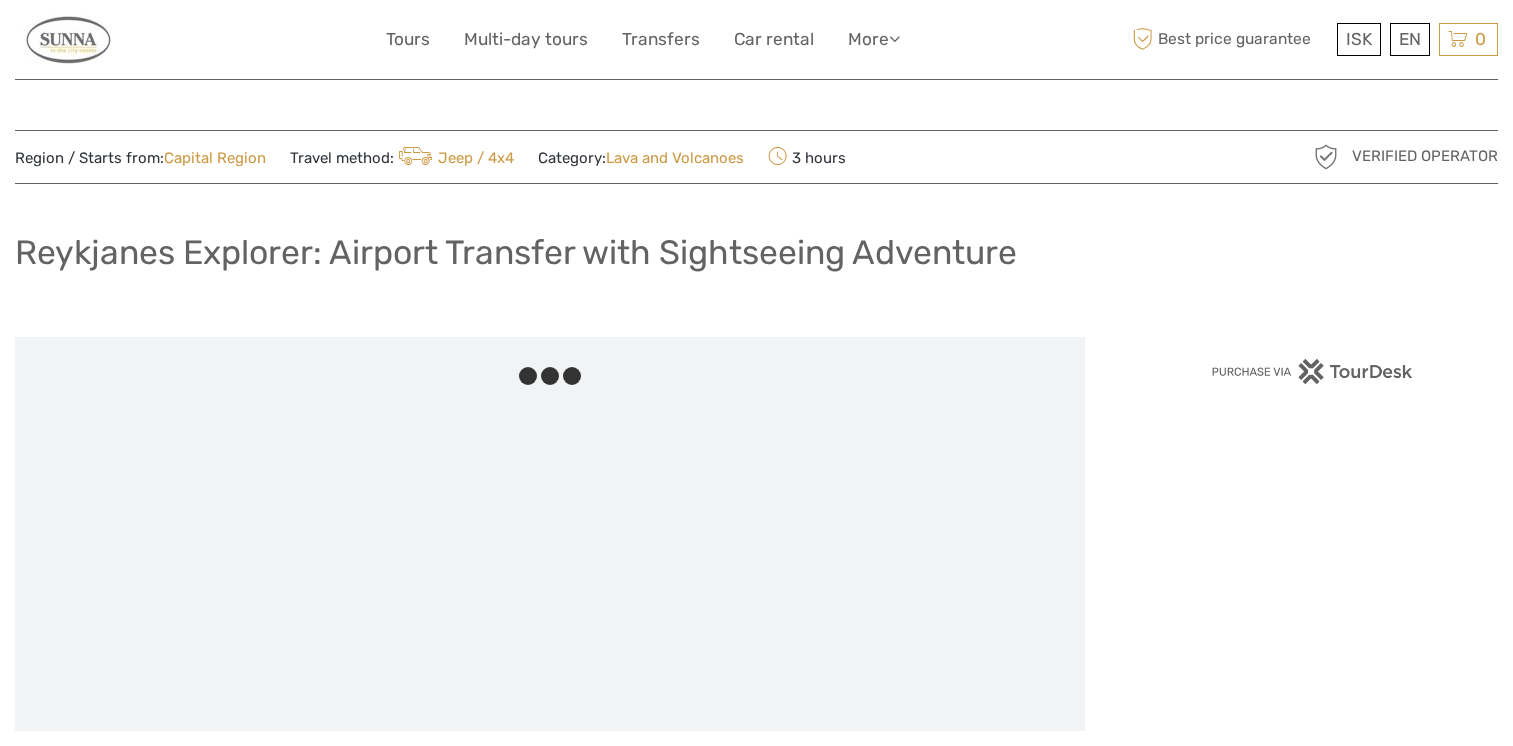 scroll, scrollTop: 0, scrollLeft: 0, axis: both 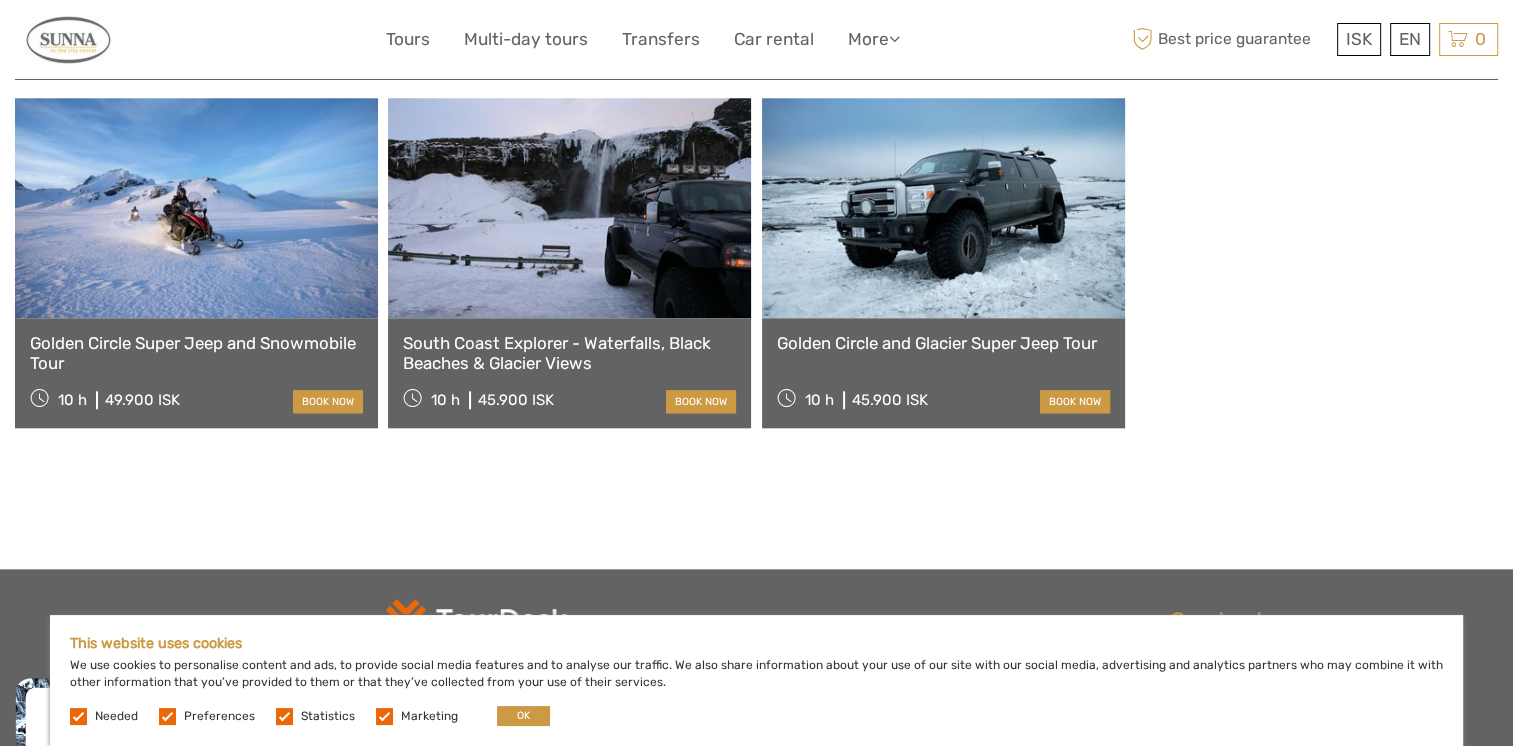 drag, startPoint x: 1495, startPoint y: 669, endPoint x: 1503, endPoint y: 606, distance: 63.505905 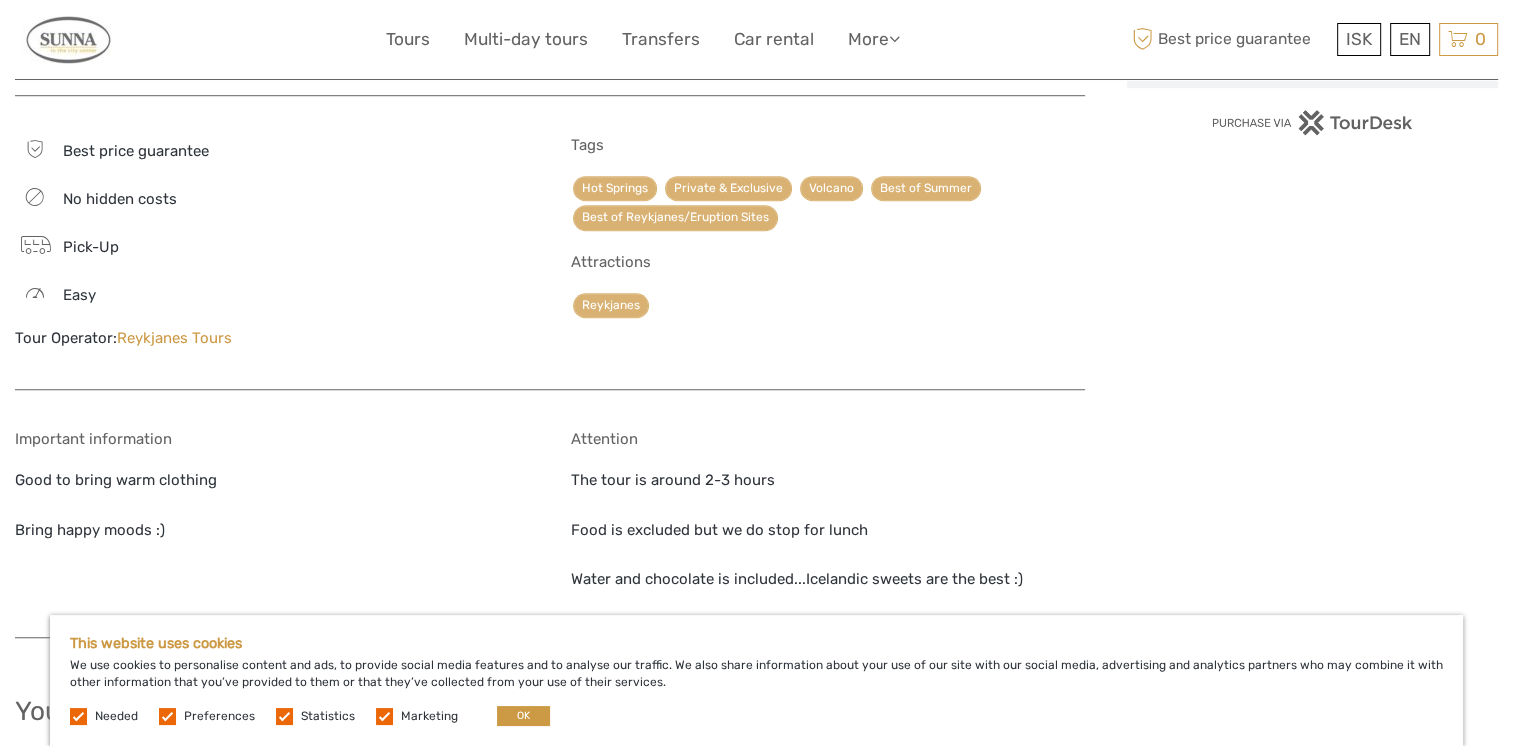 scroll, scrollTop: 68, scrollLeft: 0, axis: vertical 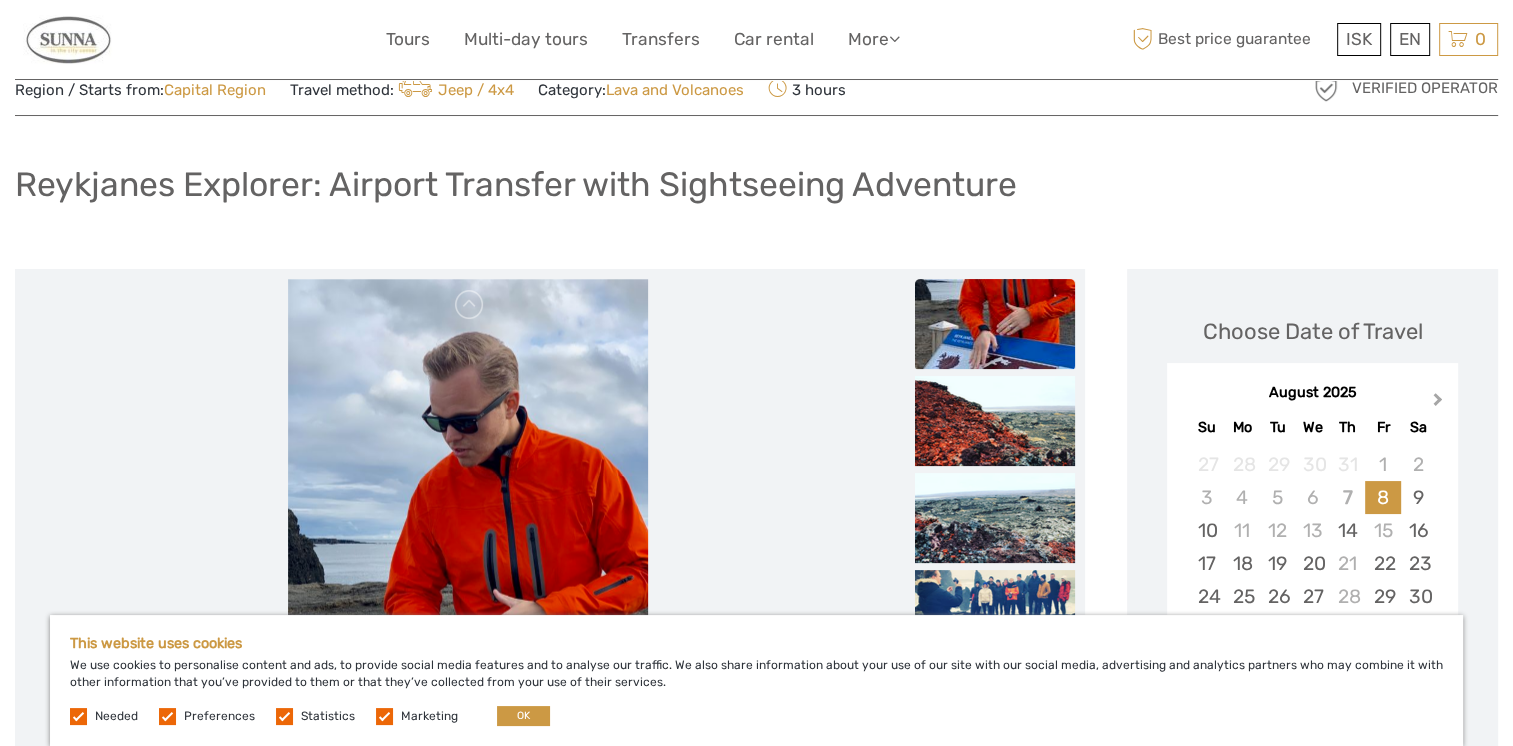 click on "Next Month" at bounding box center (1438, 403) 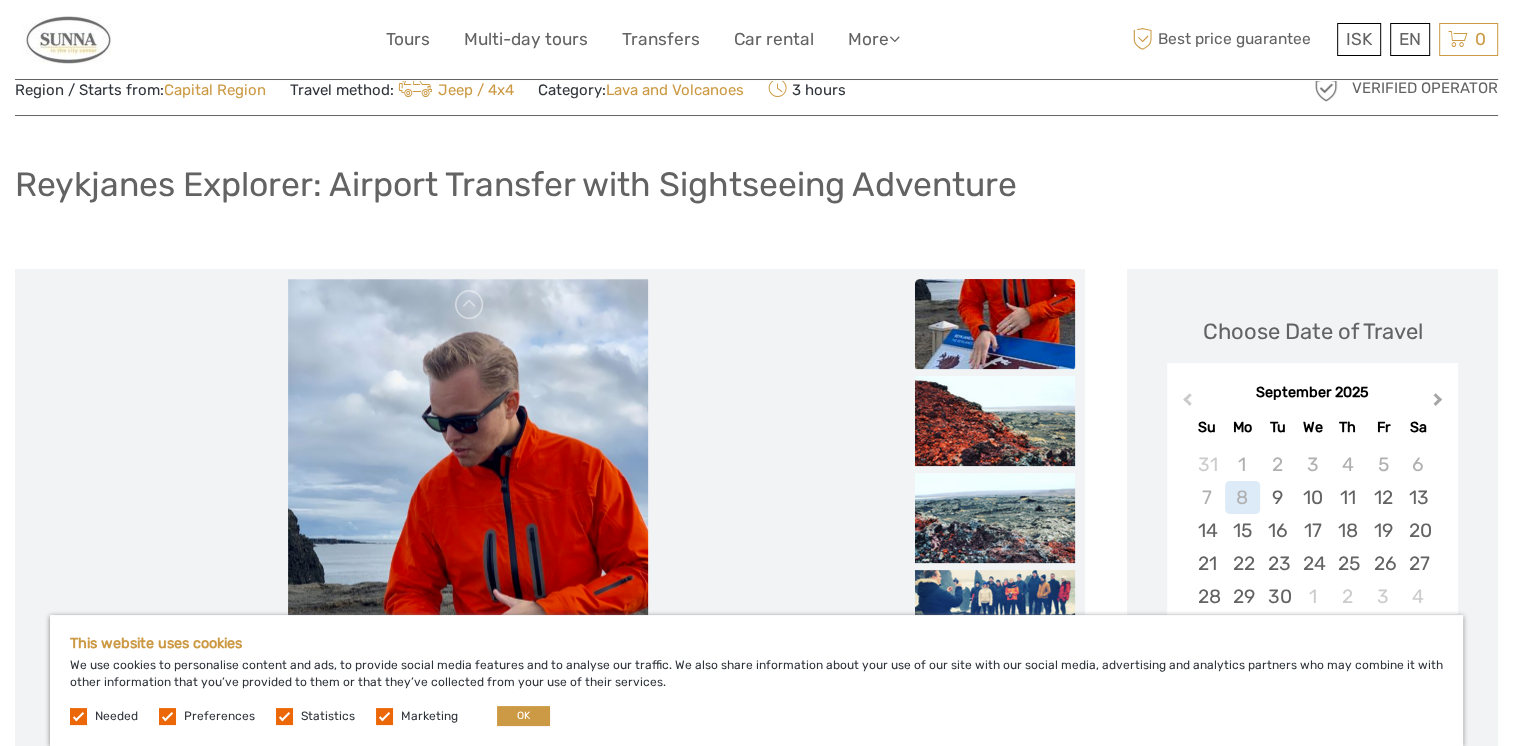 click on "Next Month" at bounding box center (1438, 403) 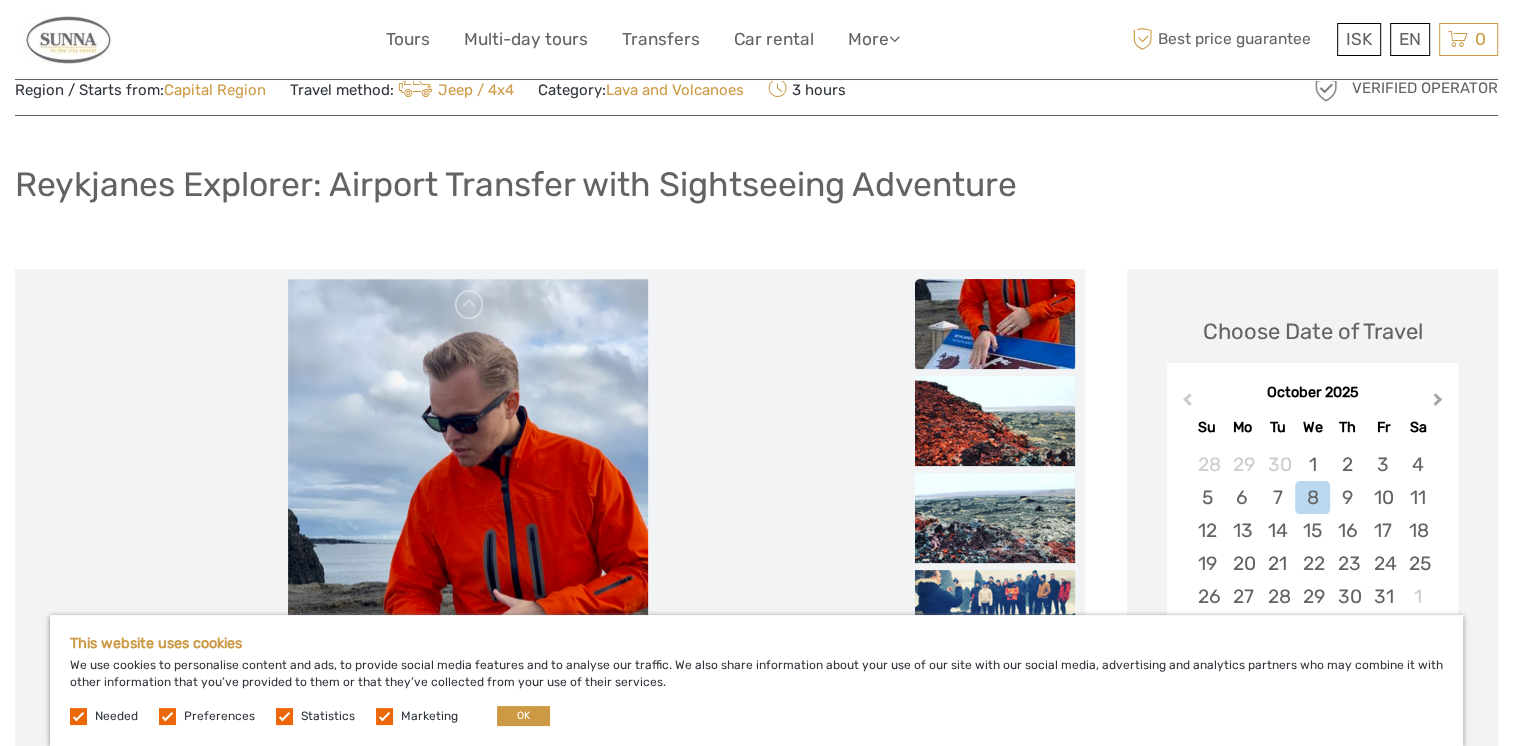 click on "Next Month" at bounding box center [1438, 403] 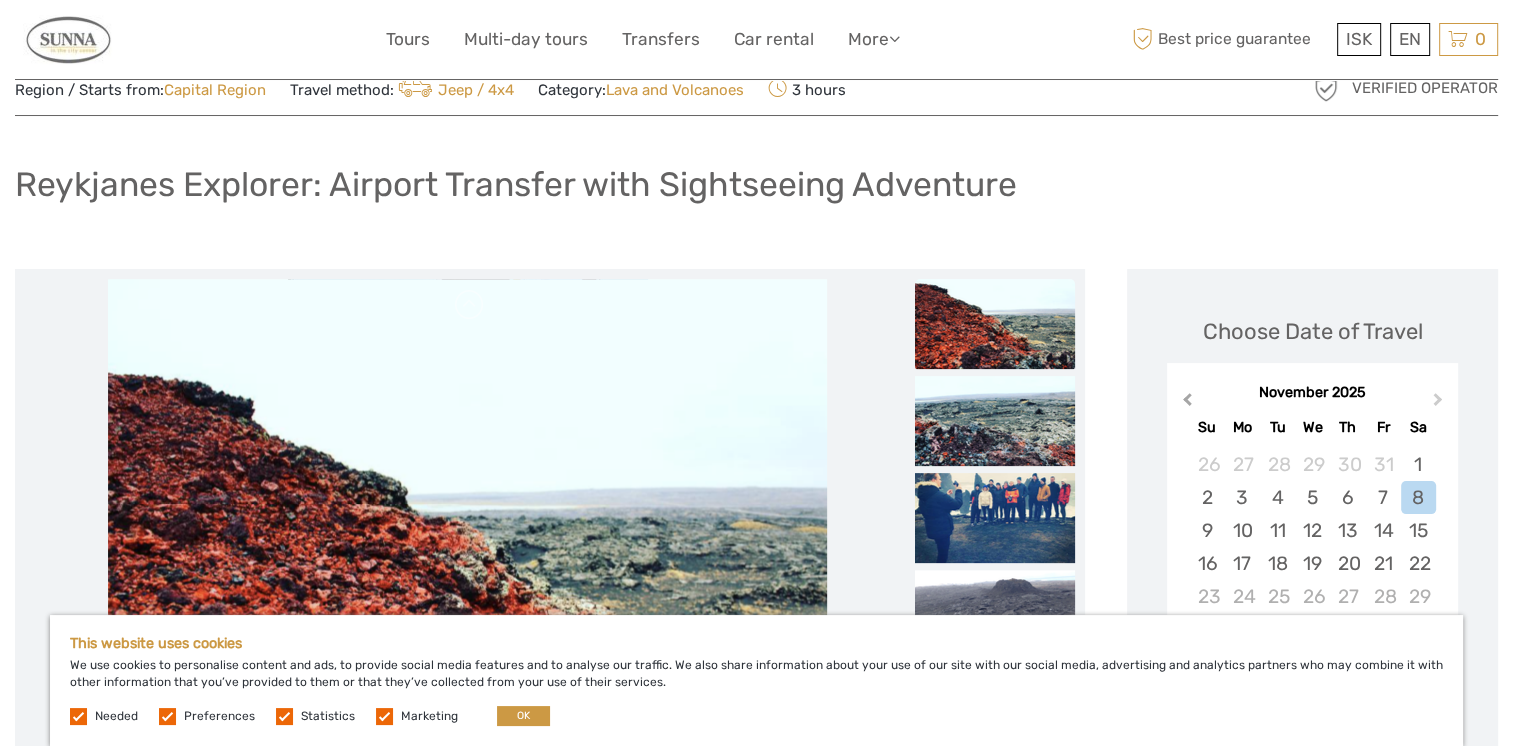 click on "Previous Month" at bounding box center [1185, 404] 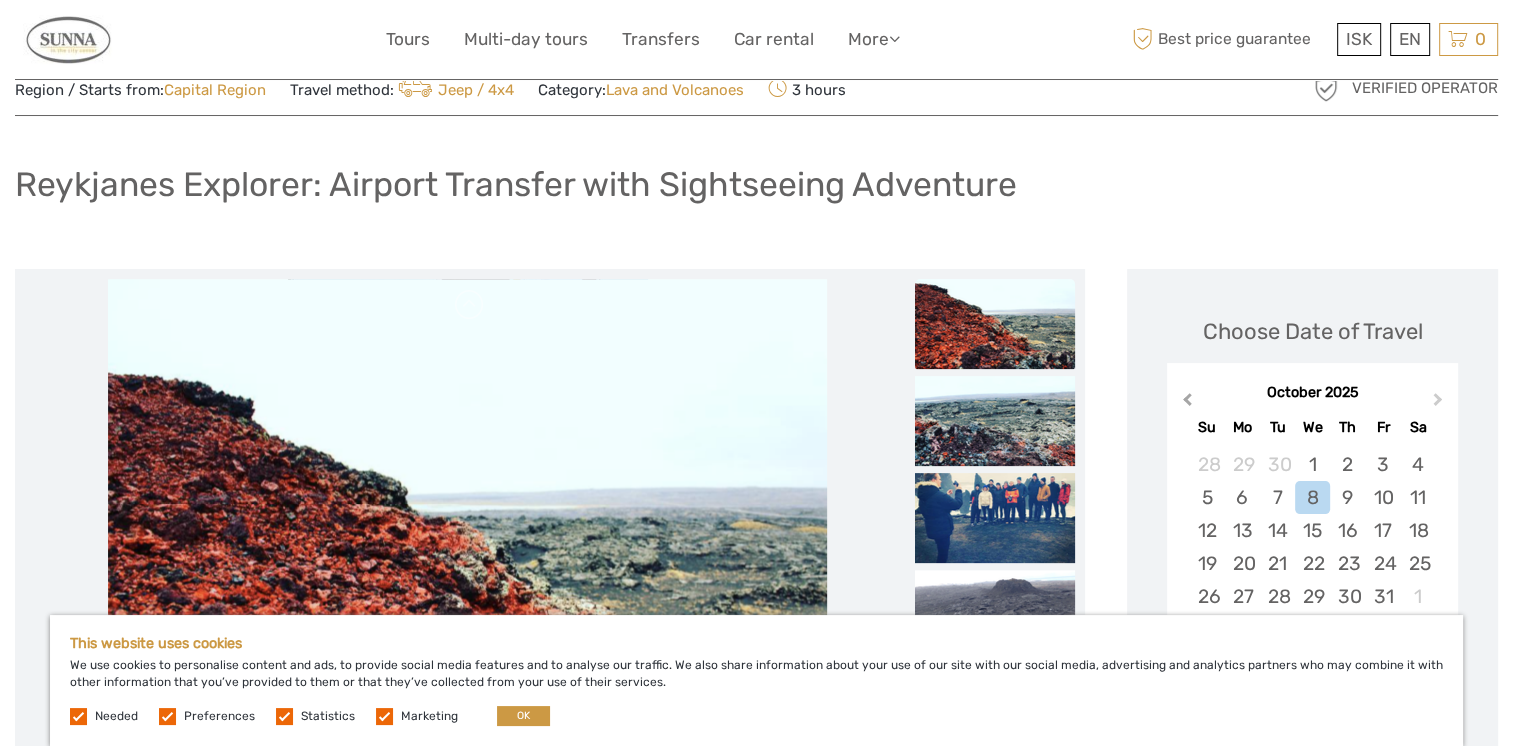 click on "Previous Month" at bounding box center (1185, 404) 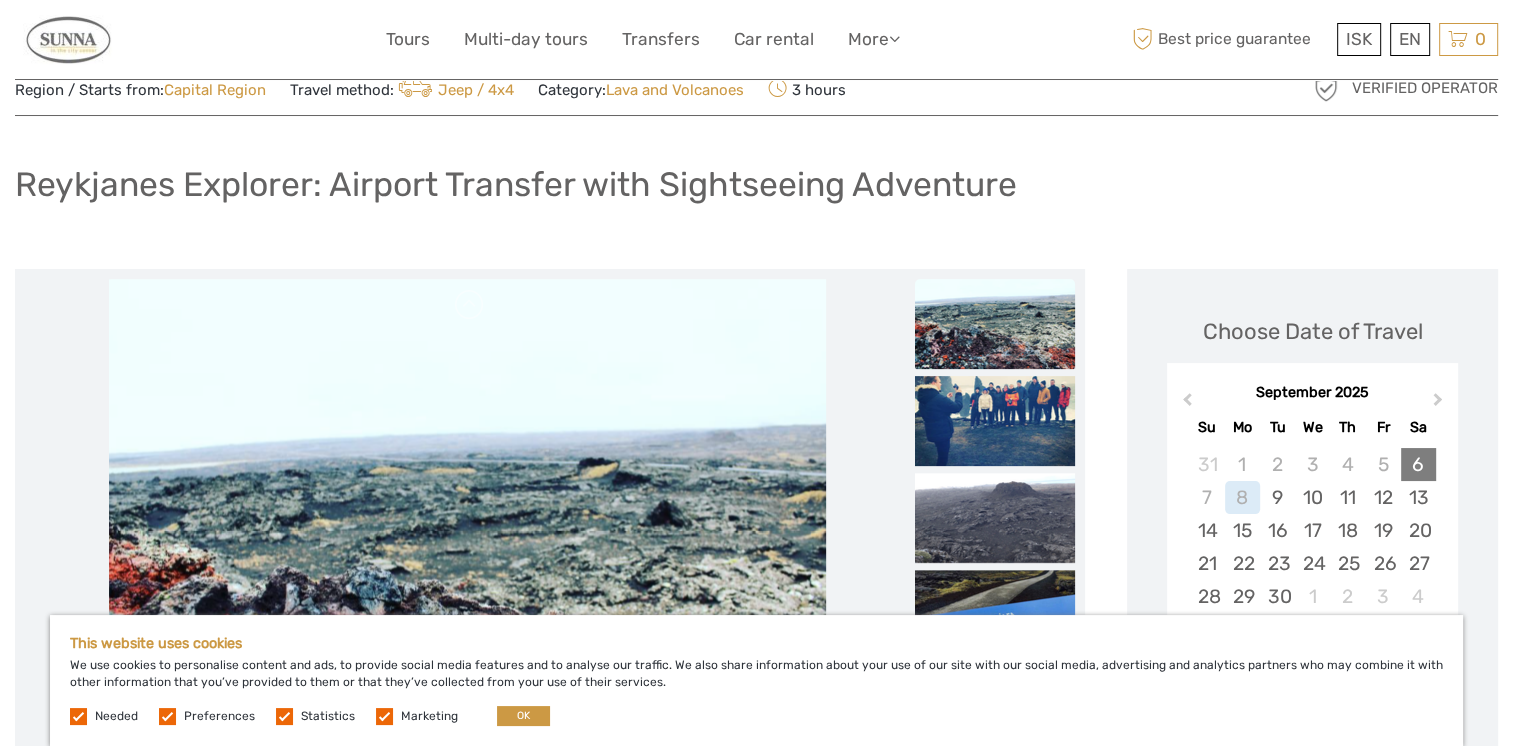 click on "6" at bounding box center (1418, 464) 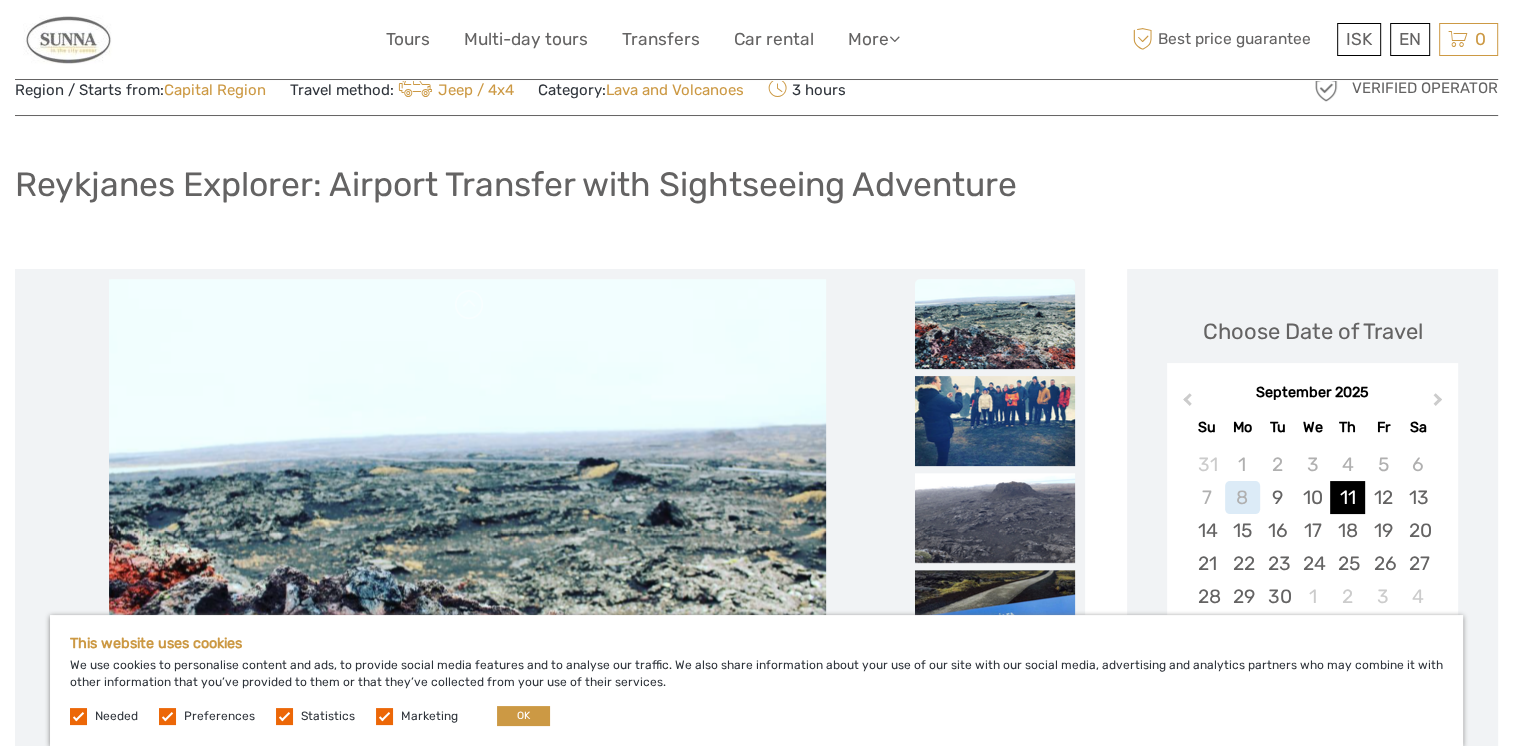 click on "11" at bounding box center (1347, 497) 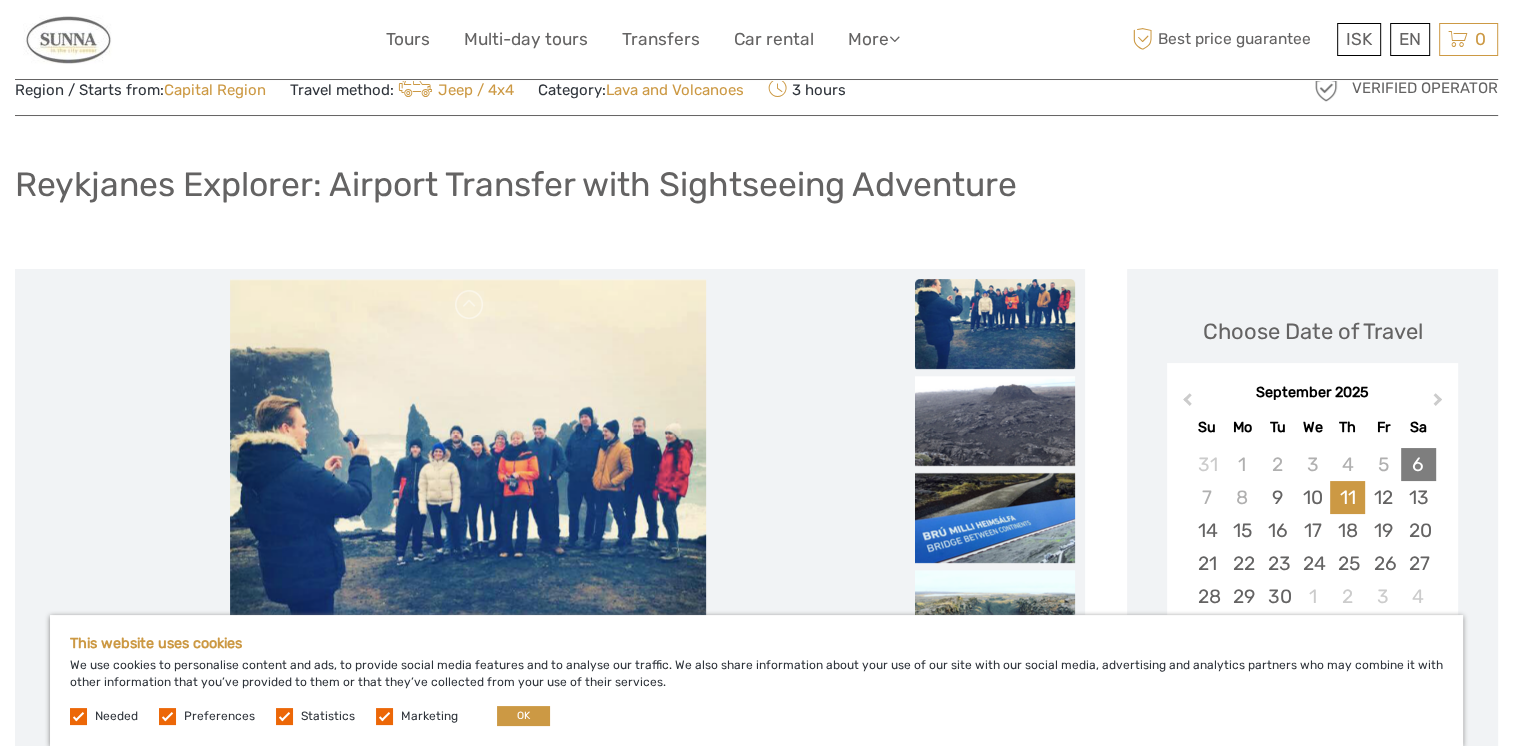 click on "6" at bounding box center (1418, 464) 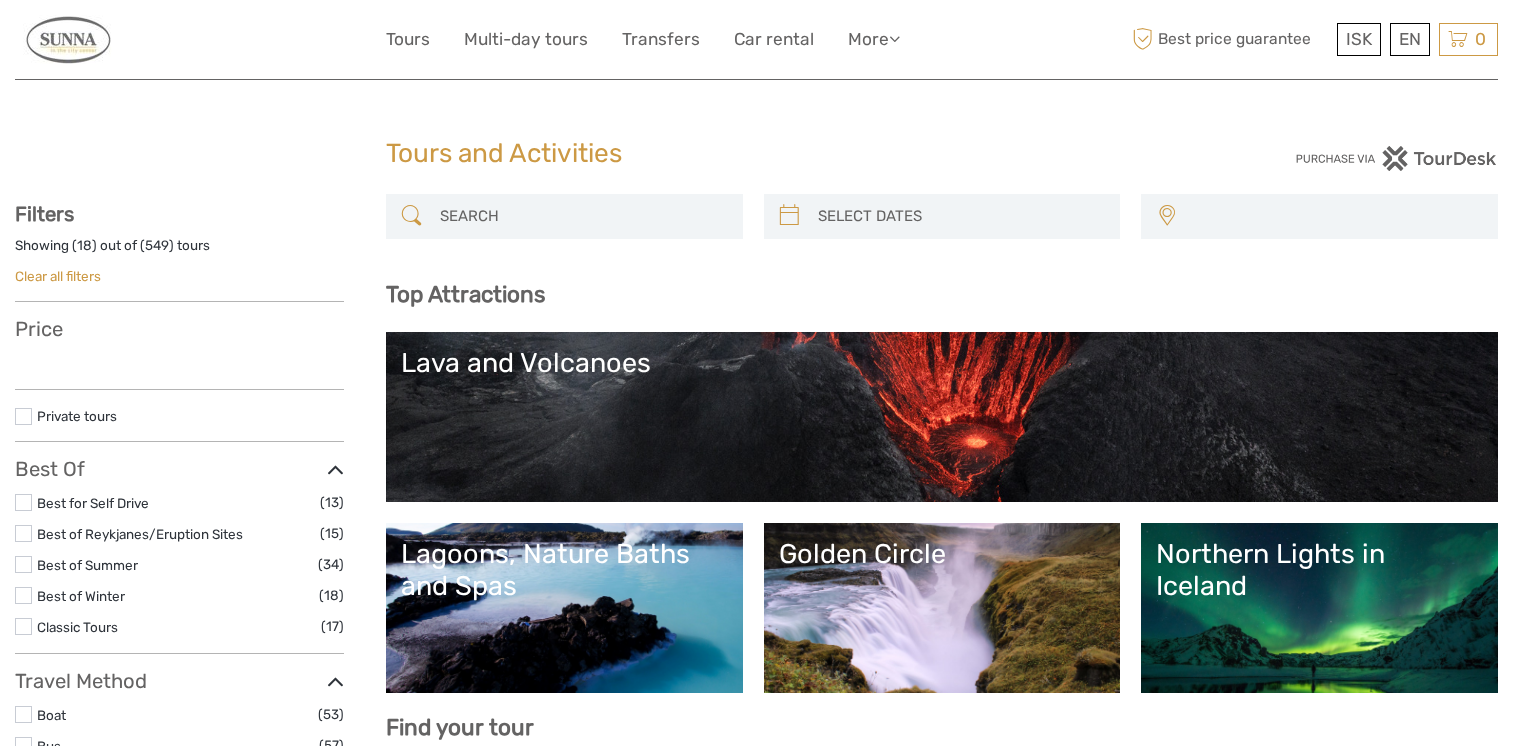 select 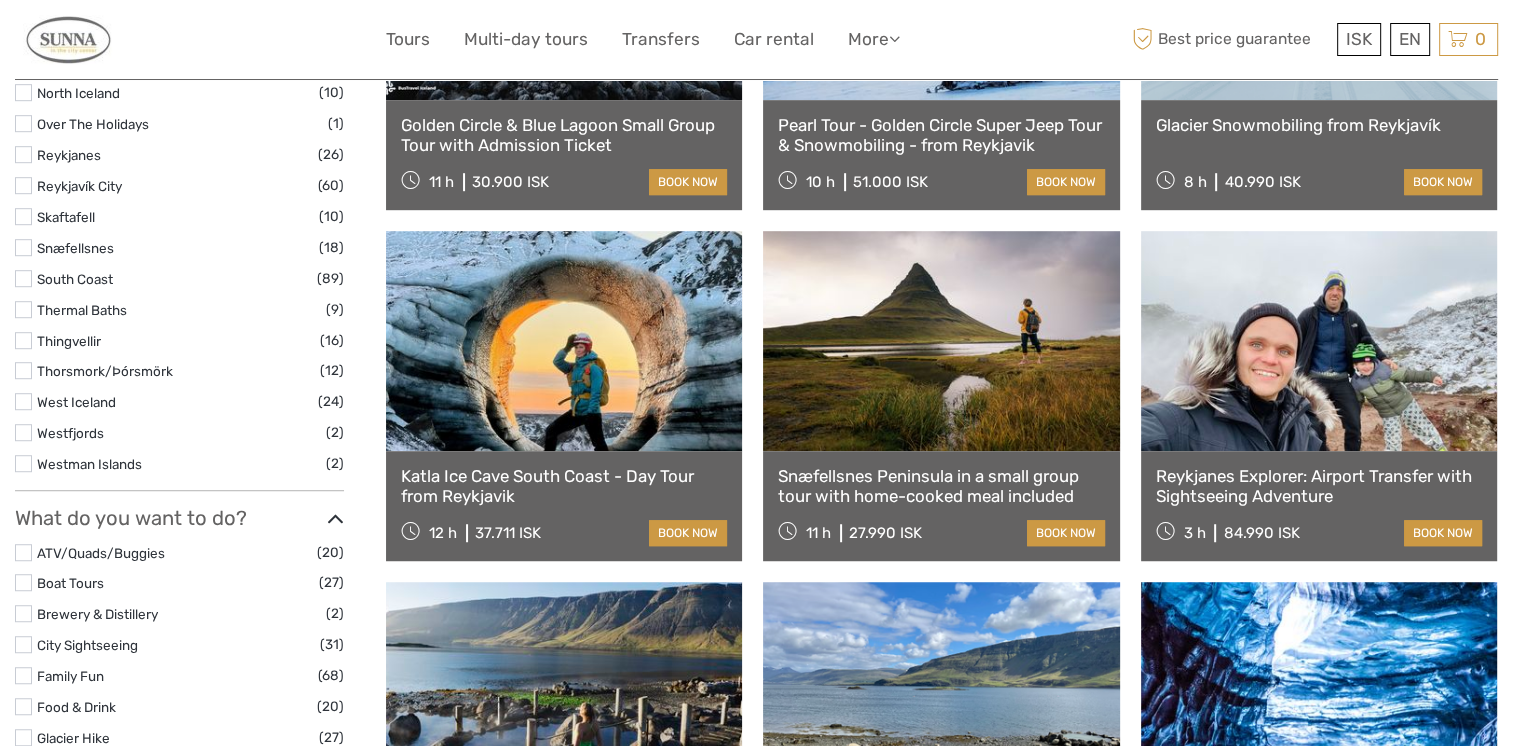 select 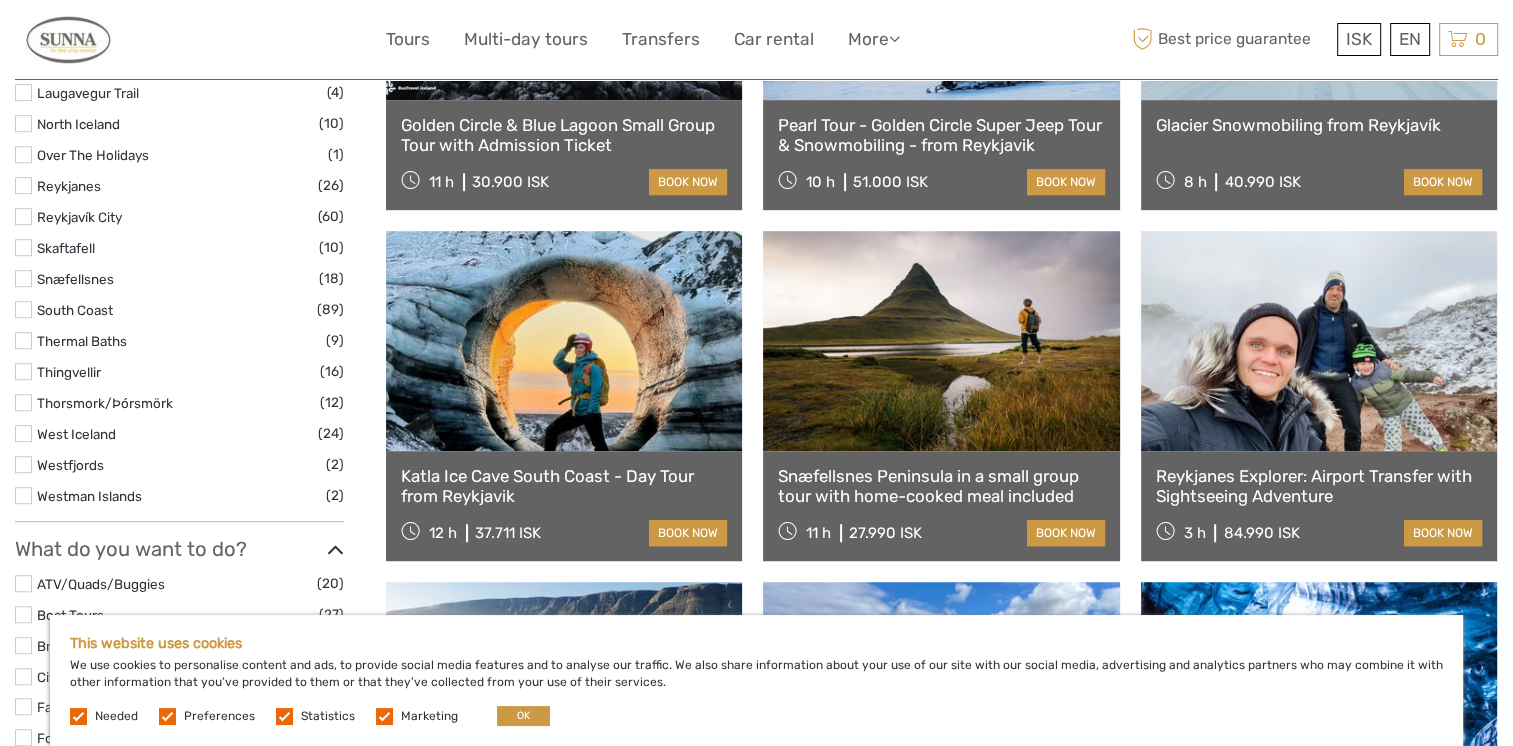 scroll, scrollTop: 0, scrollLeft: 0, axis: both 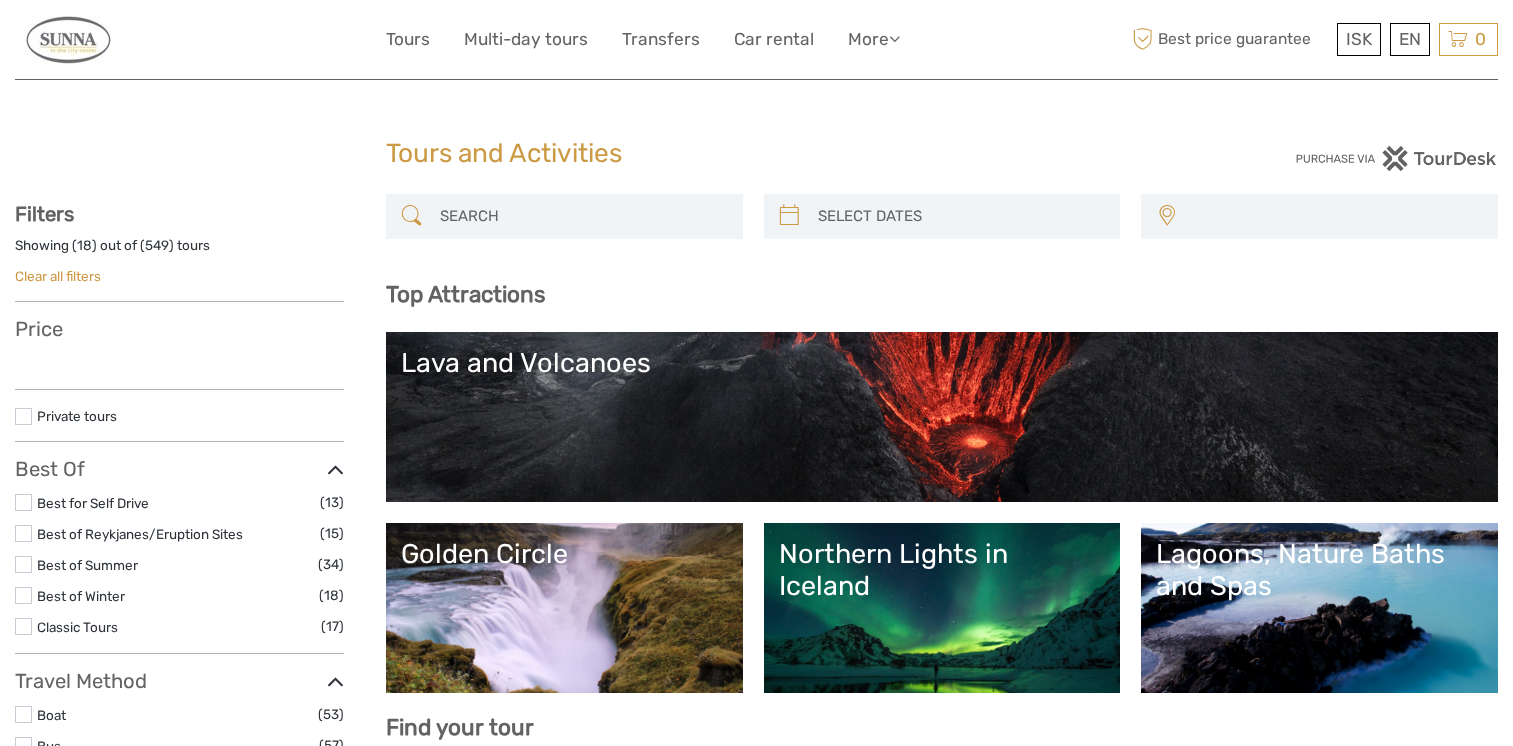select 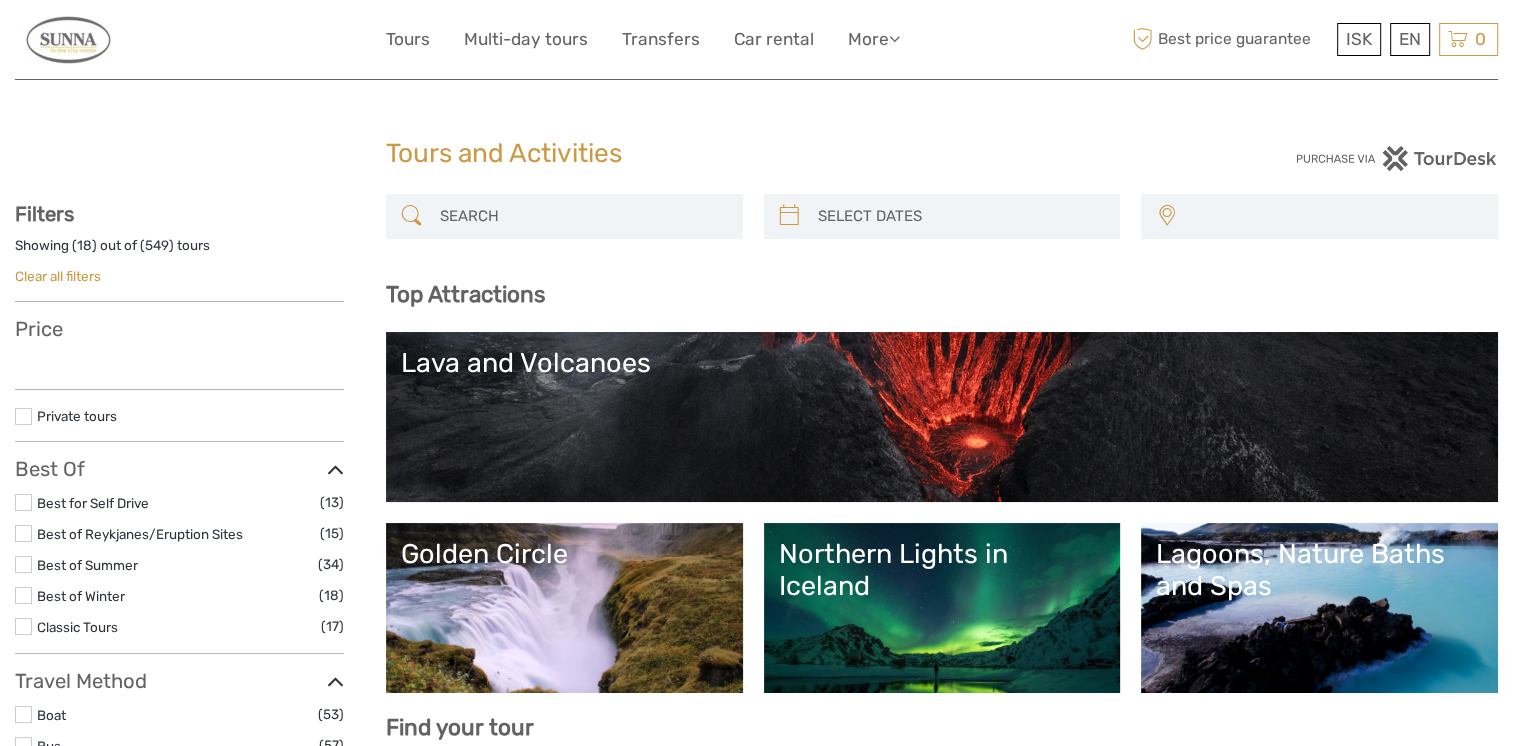 select 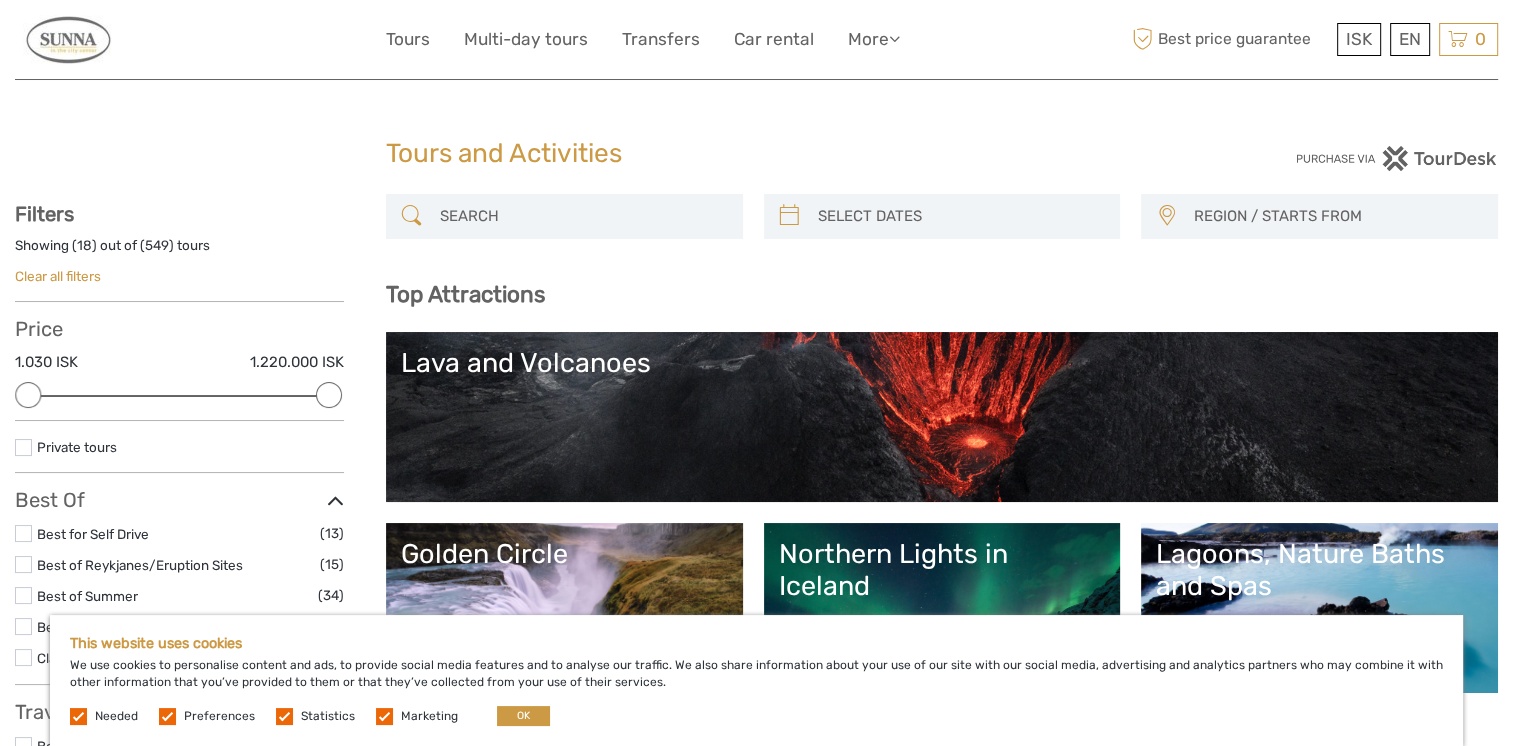 scroll, scrollTop: 0, scrollLeft: 0, axis: both 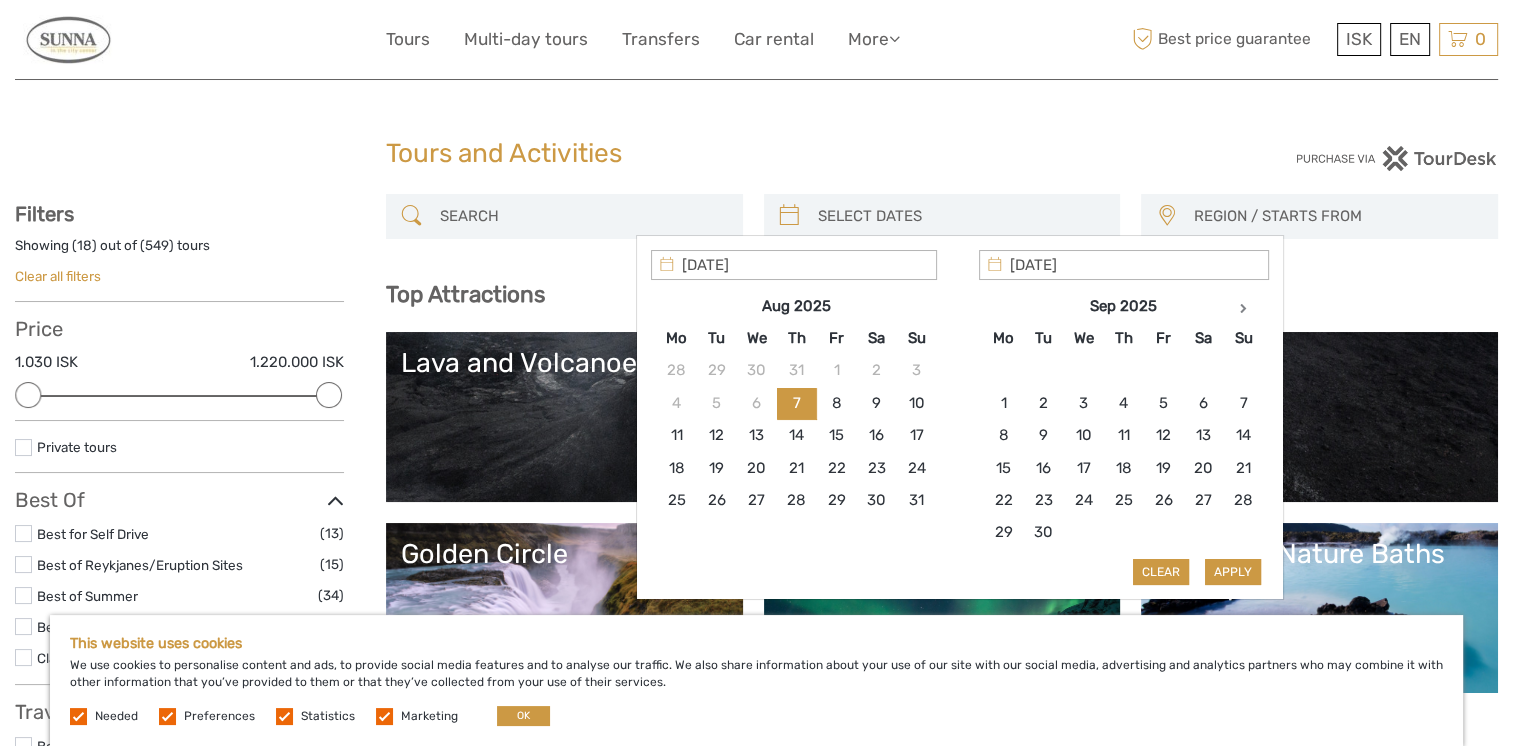click at bounding box center [960, 216] 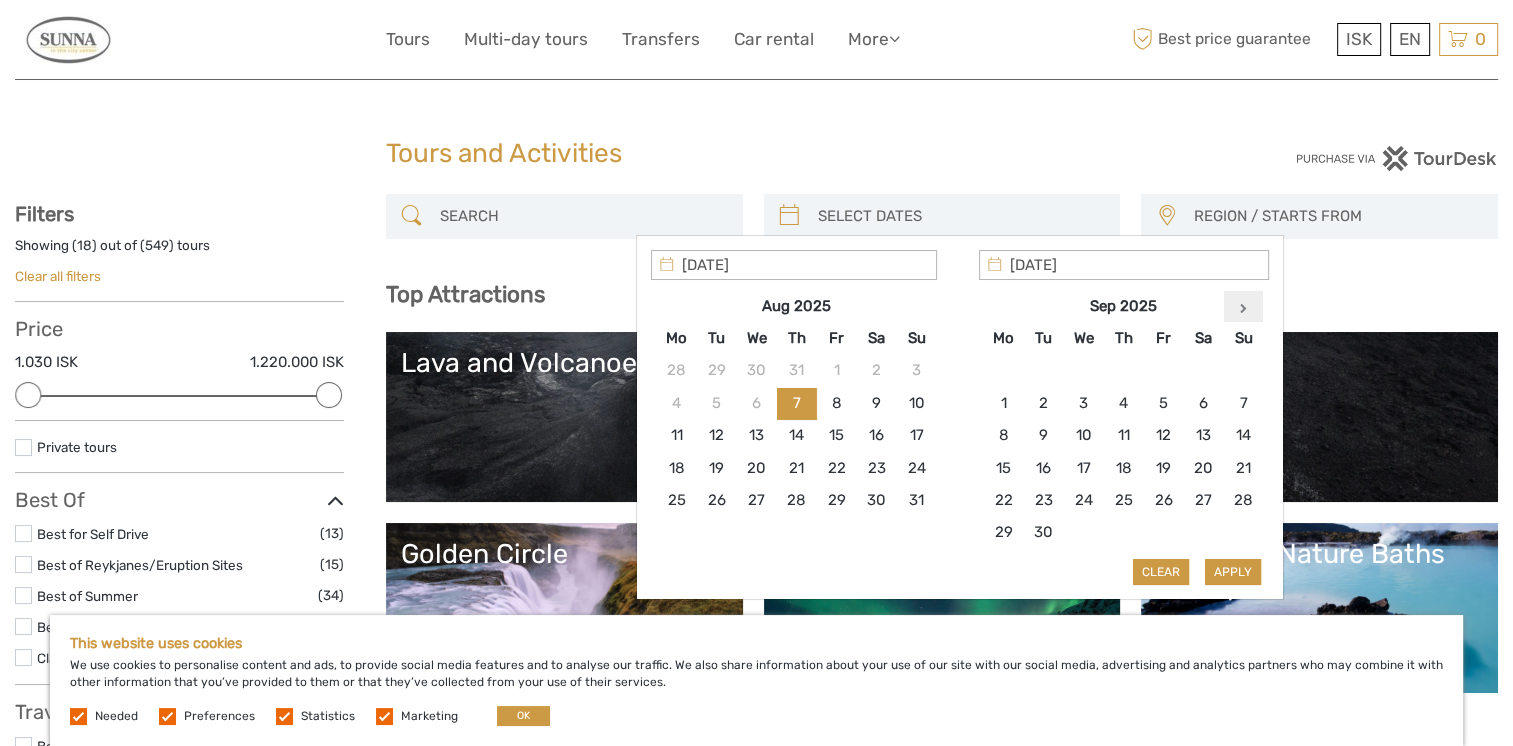 click at bounding box center [1243, 308] 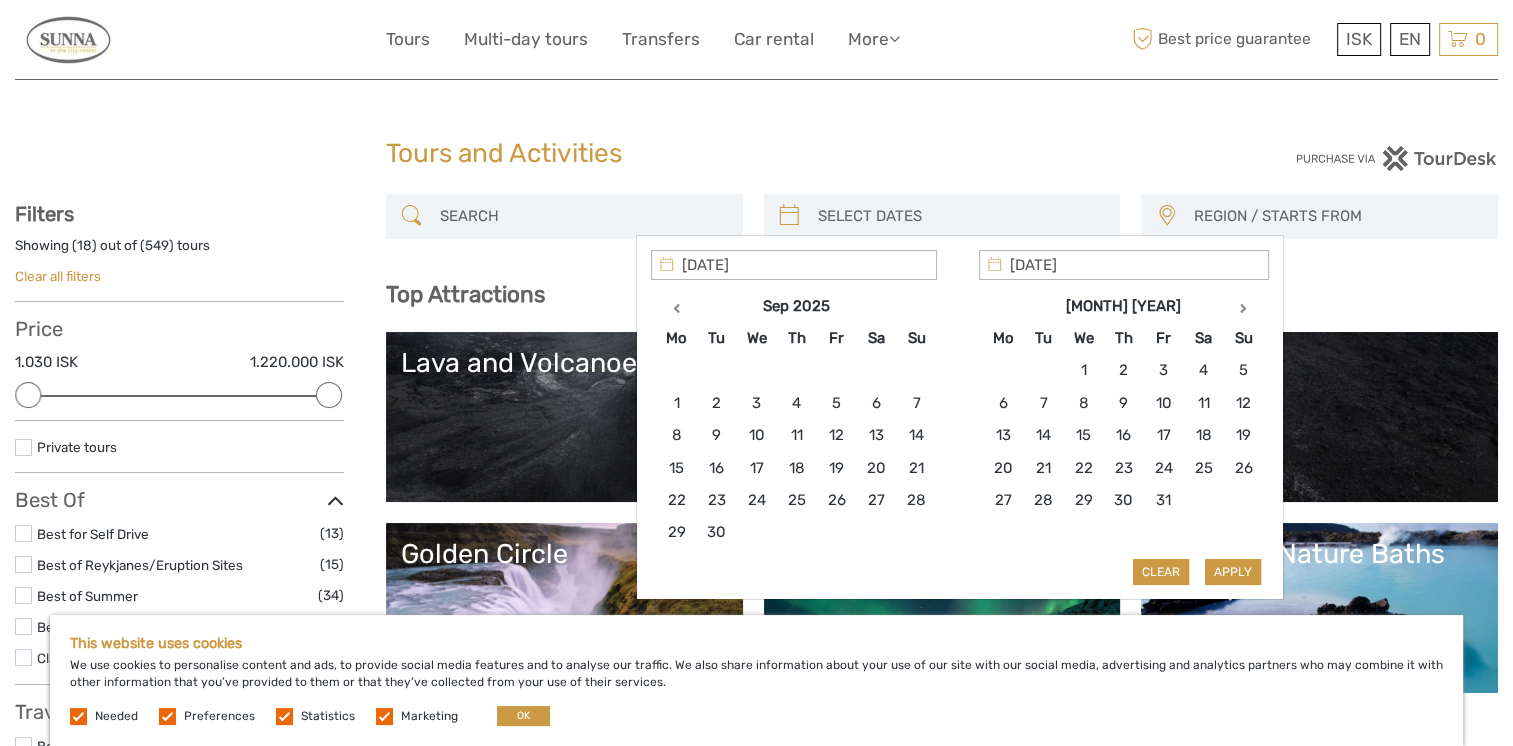 click at bounding box center (1243, 308) 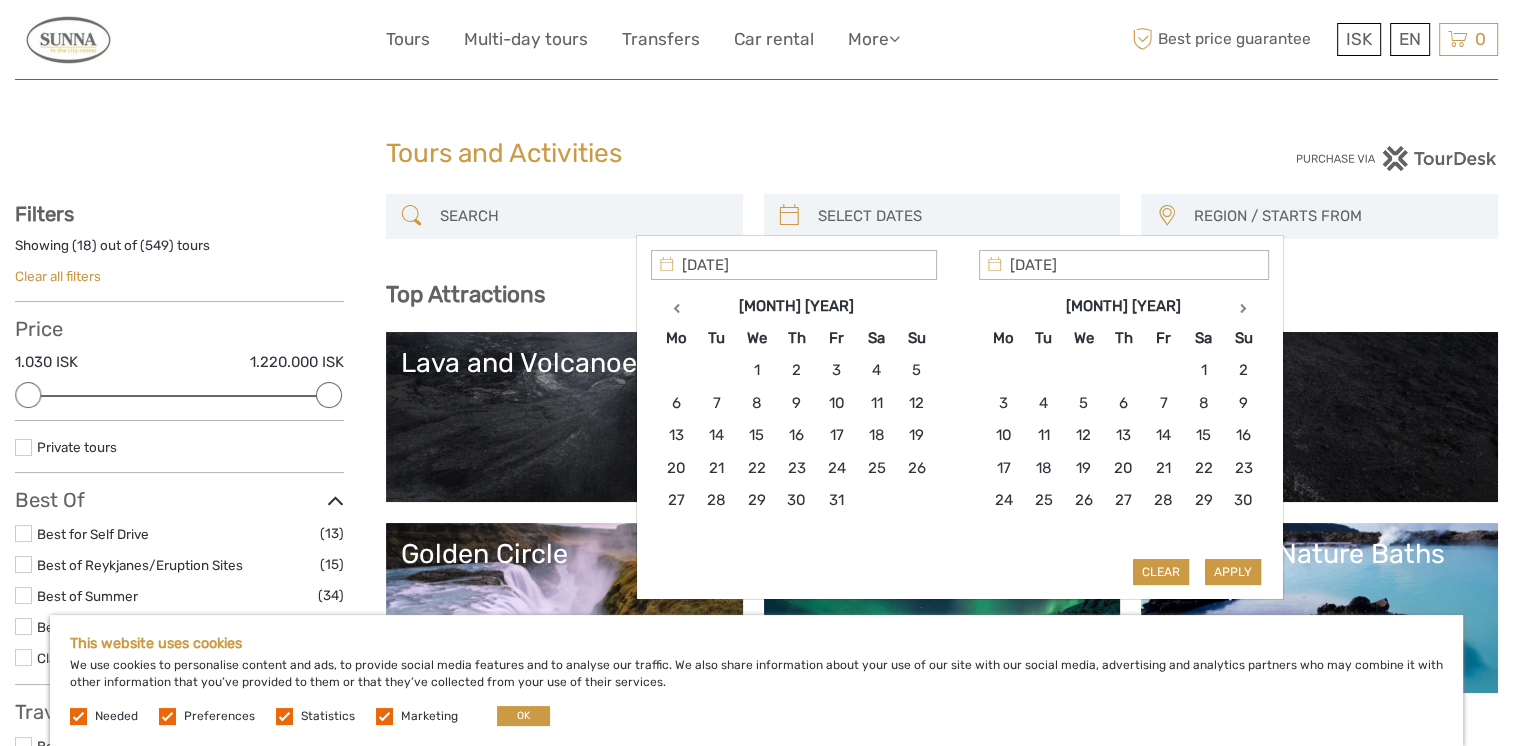 click at bounding box center (1243, 308) 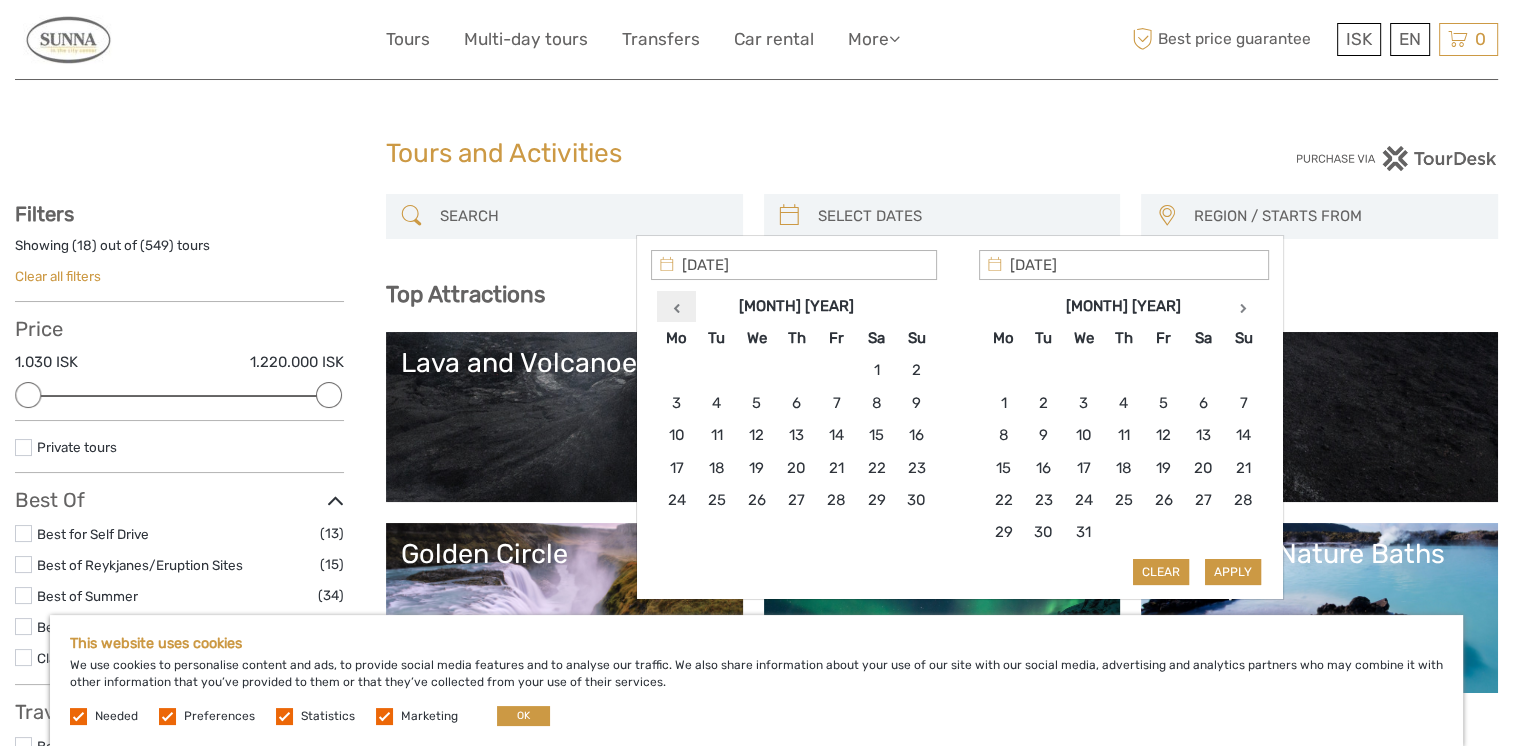 click at bounding box center [676, 308] 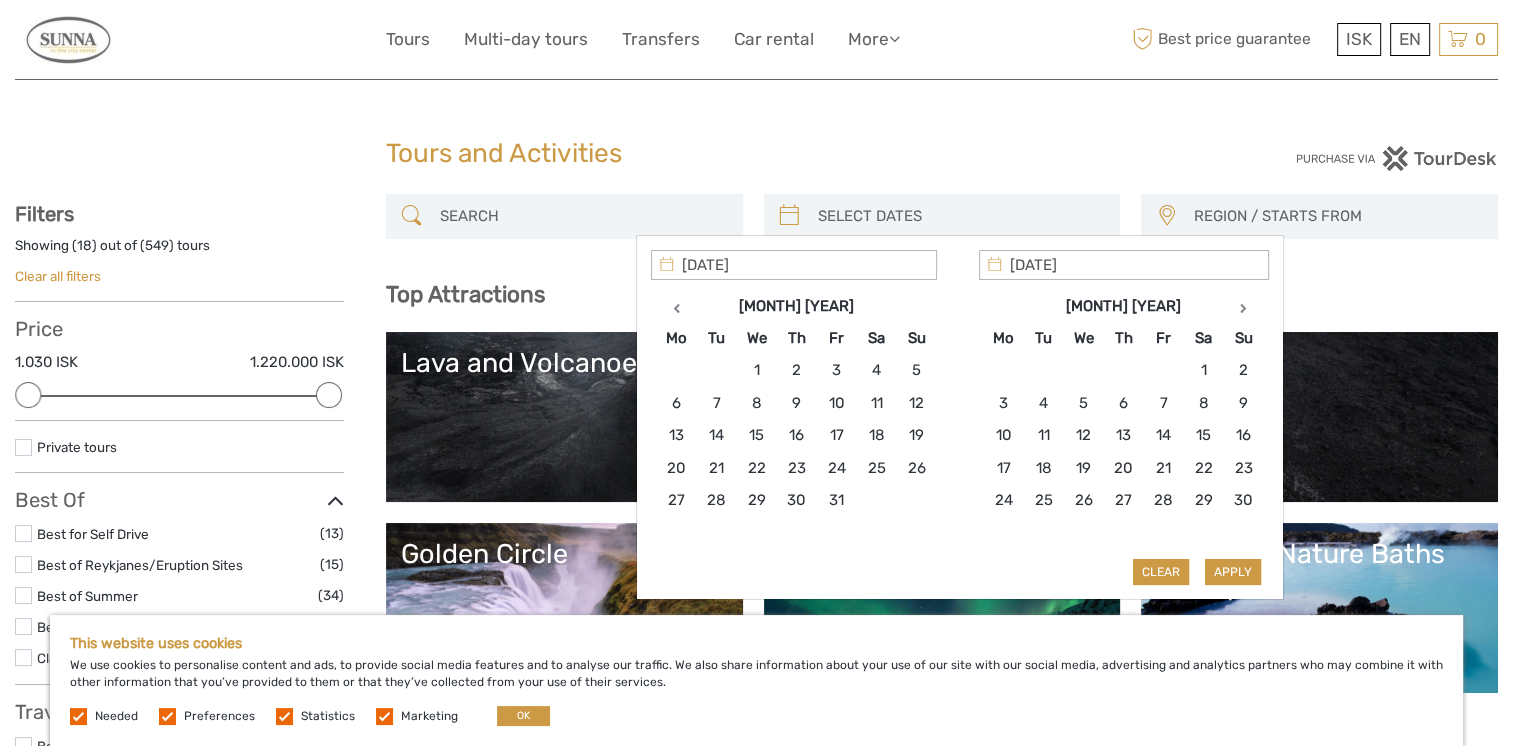 click at bounding box center (676, 308) 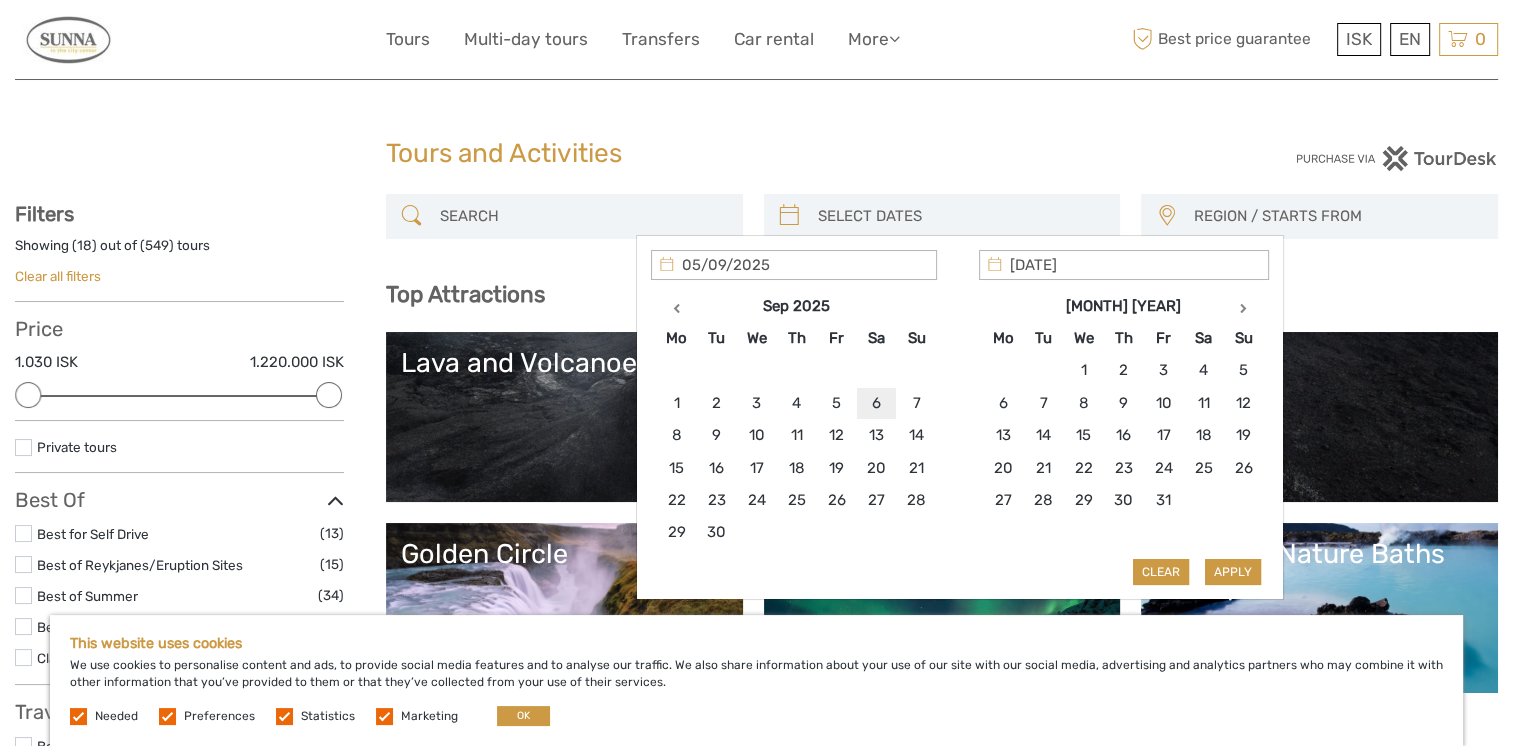 type on "06/09/2025" 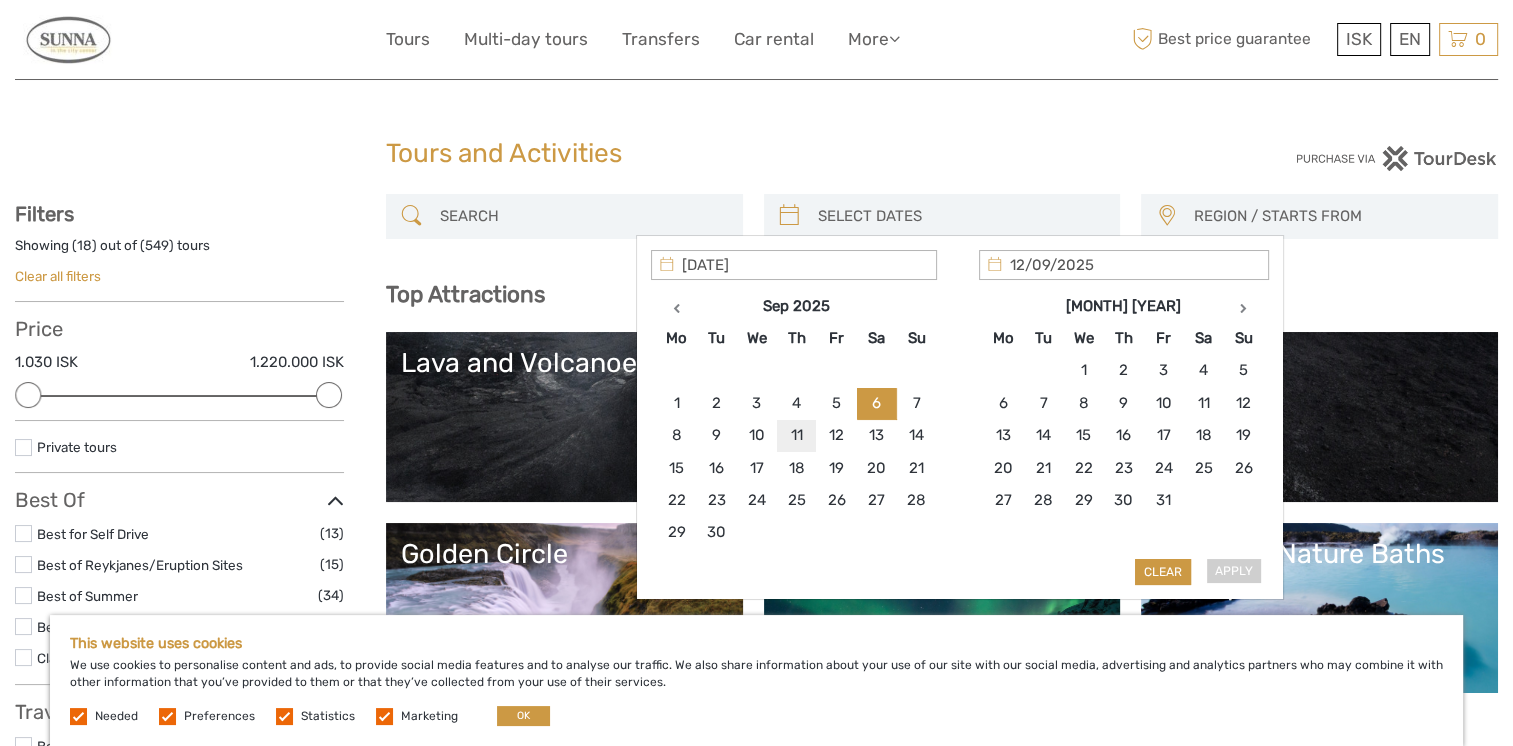 type on "11/09/2025" 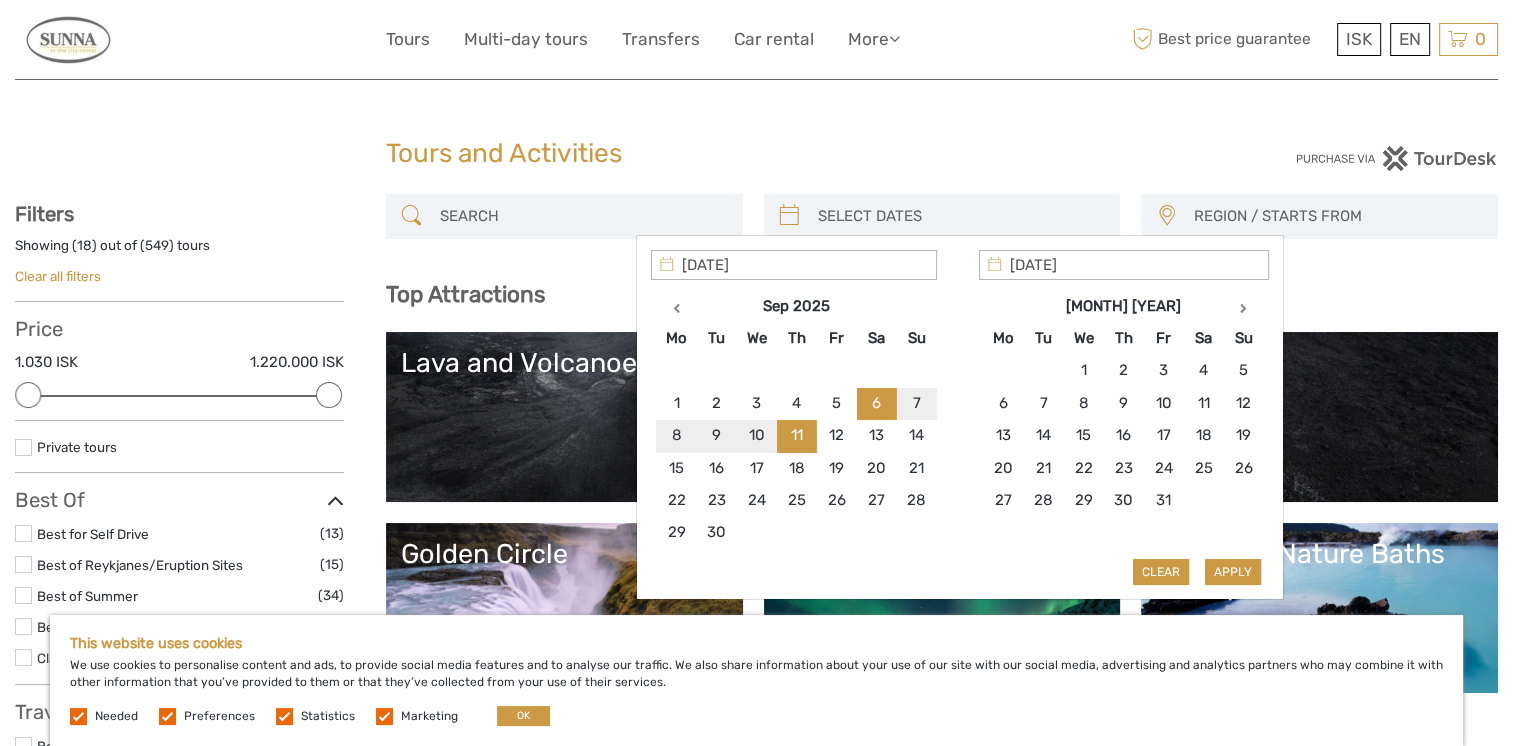 type on "06/09/2025" 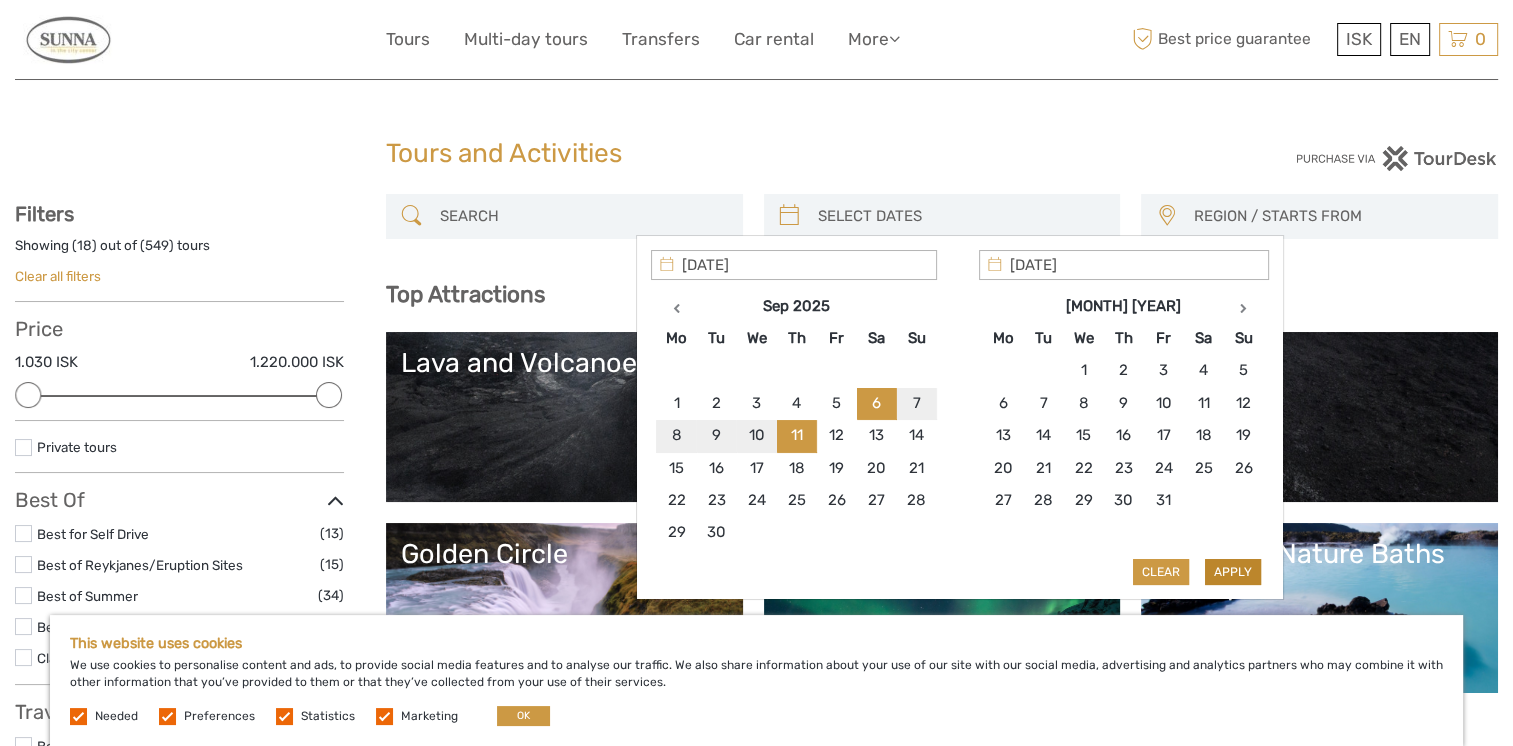 click on "Apply" at bounding box center (1233, 572) 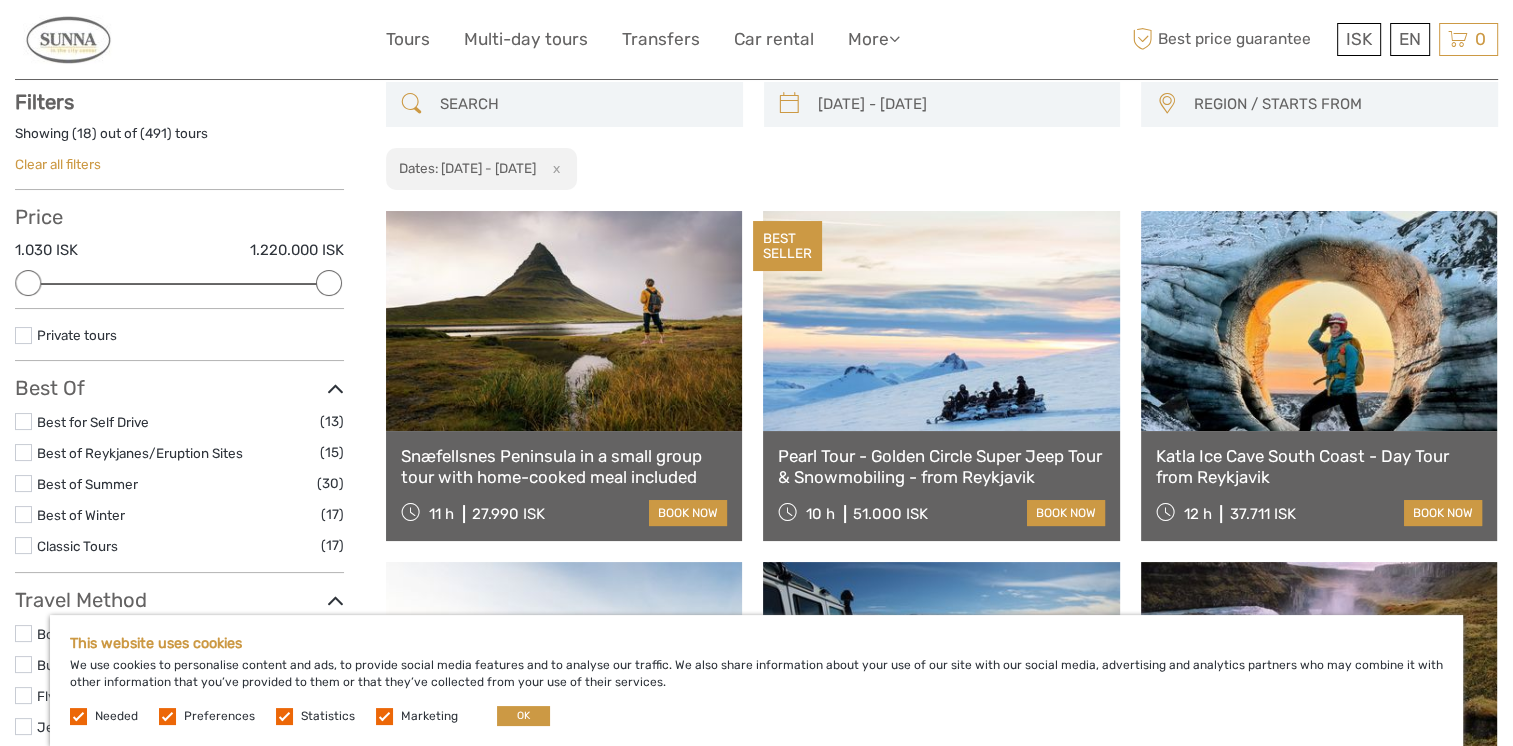scroll, scrollTop: 113, scrollLeft: 0, axis: vertical 